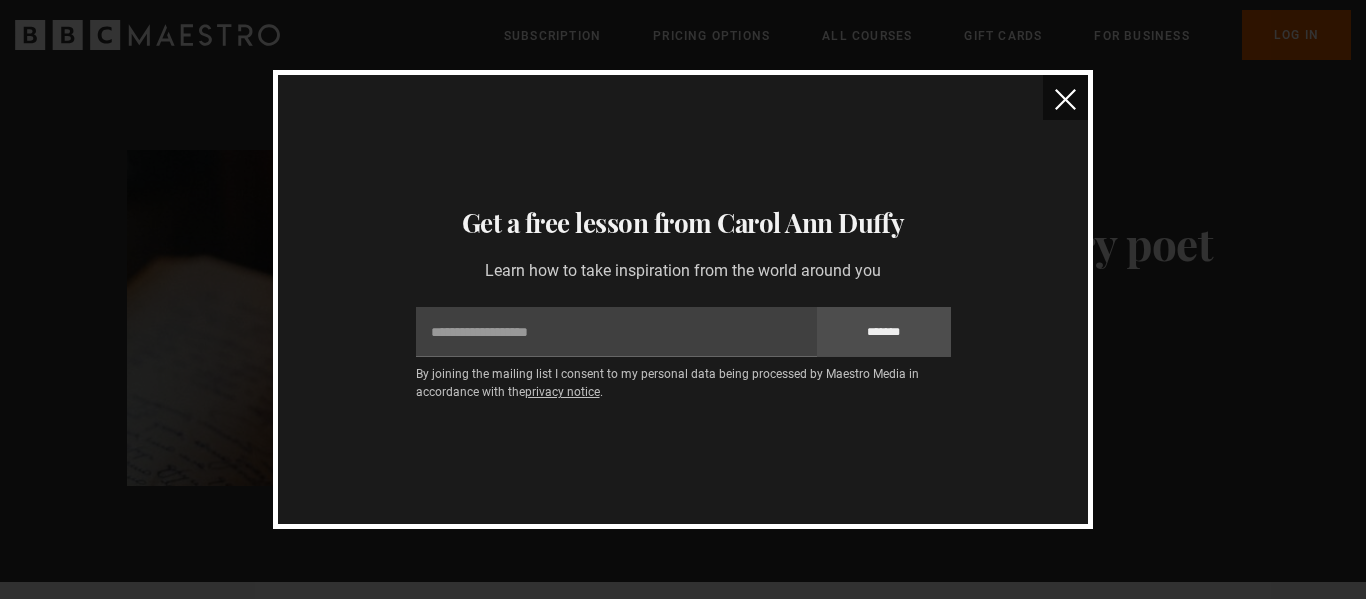 scroll, scrollTop: 0, scrollLeft: 0, axis: both 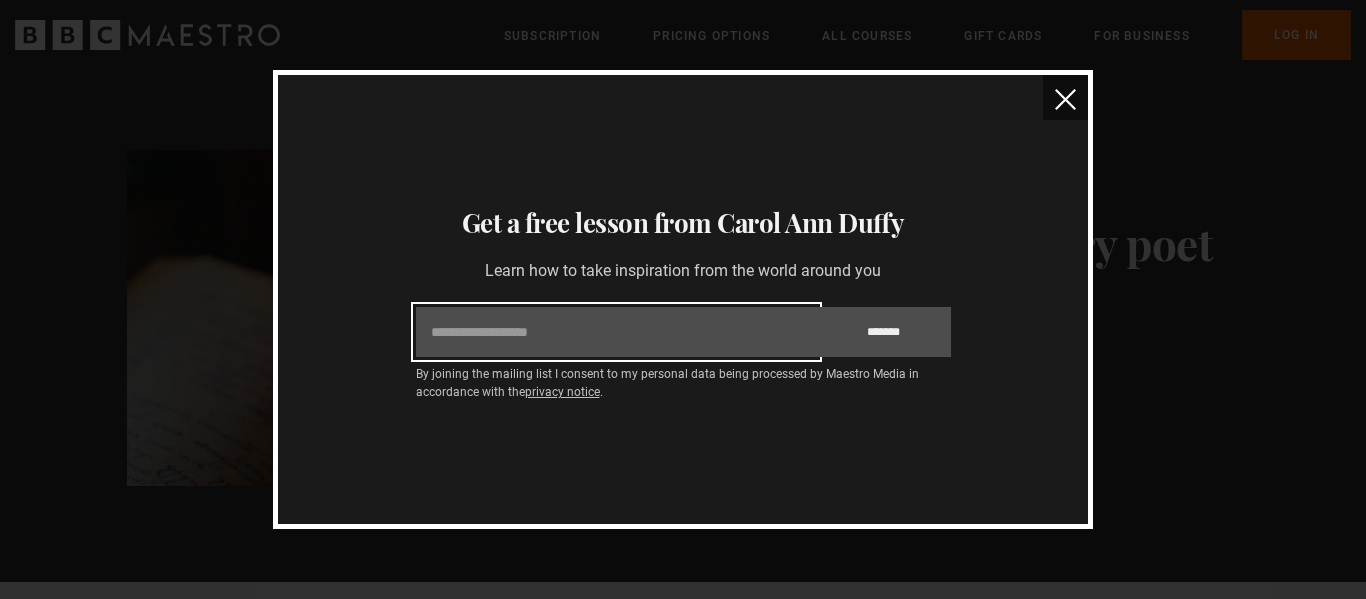 click on "Email" at bounding box center [616, 332] 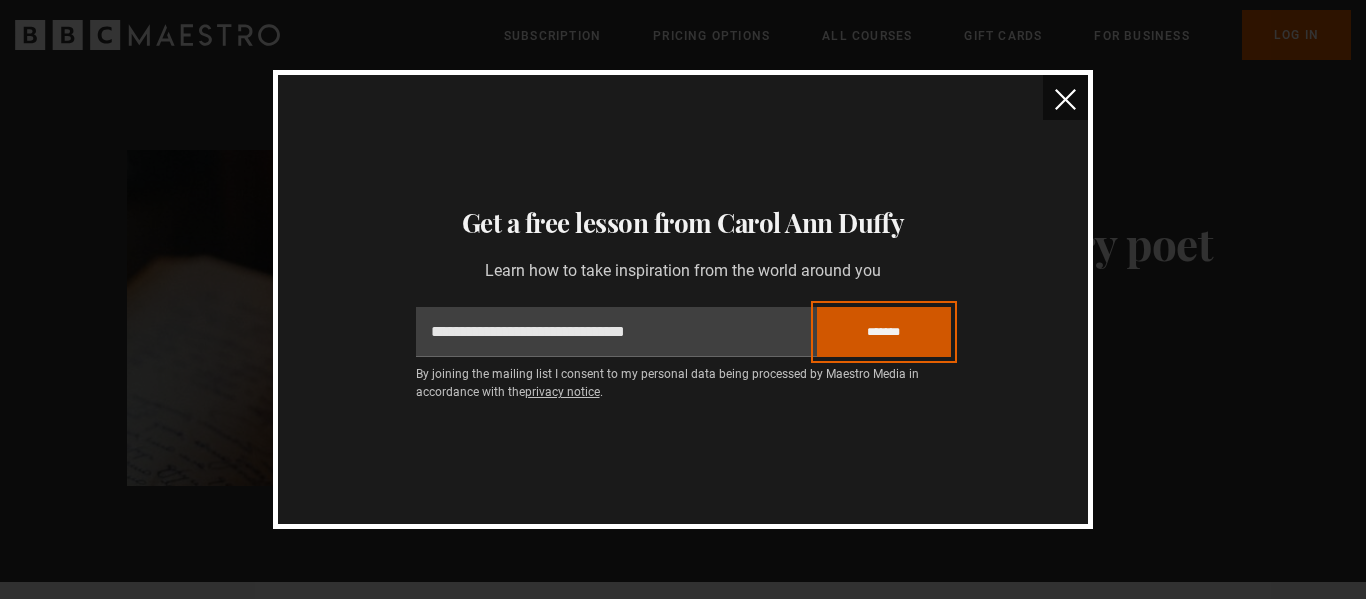 click on "*******" at bounding box center [884, 332] 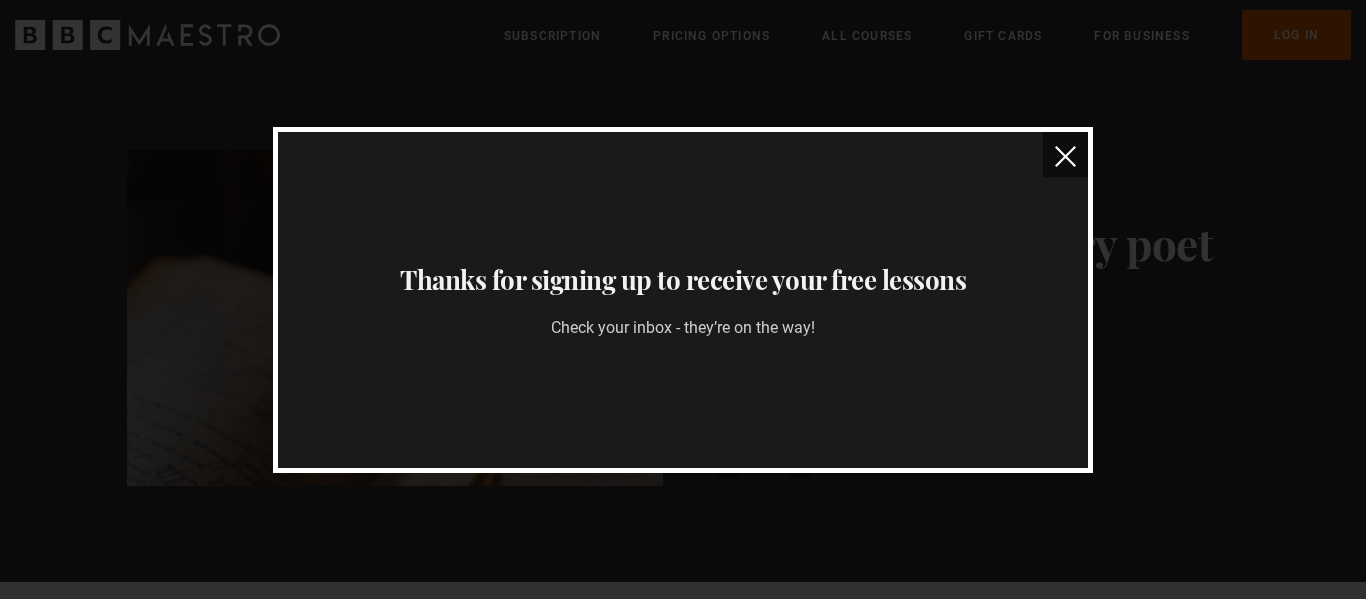 click at bounding box center [1065, 156] 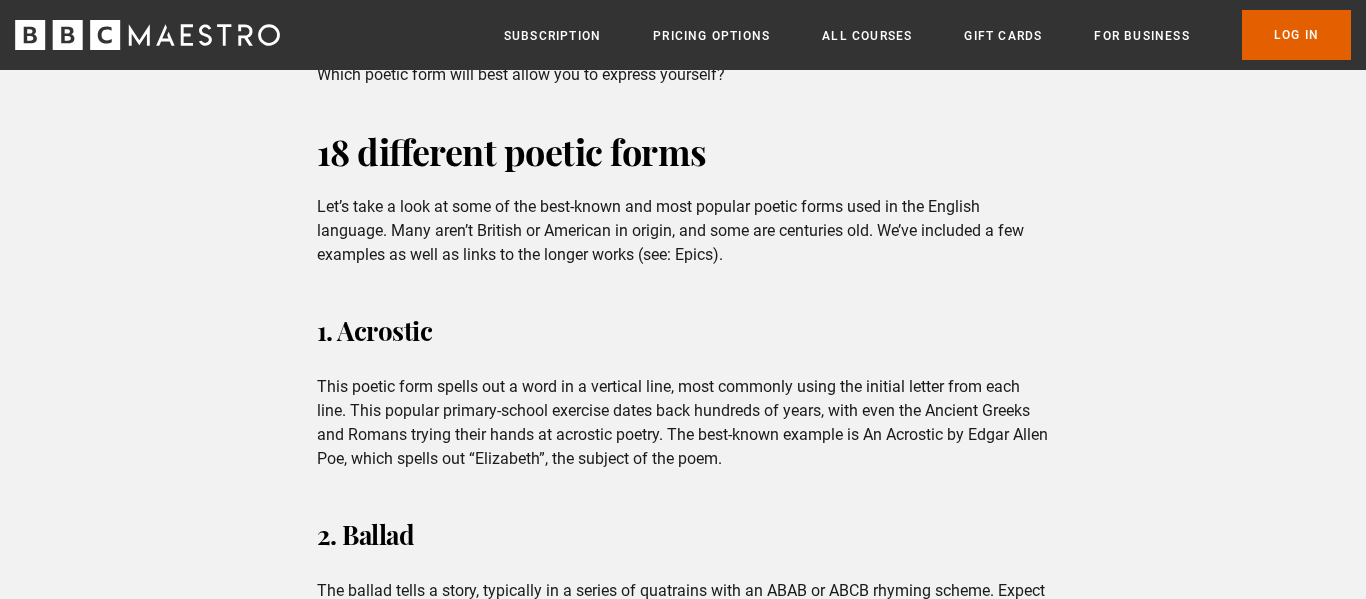 scroll, scrollTop: 669, scrollLeft: 0, axis: vertical 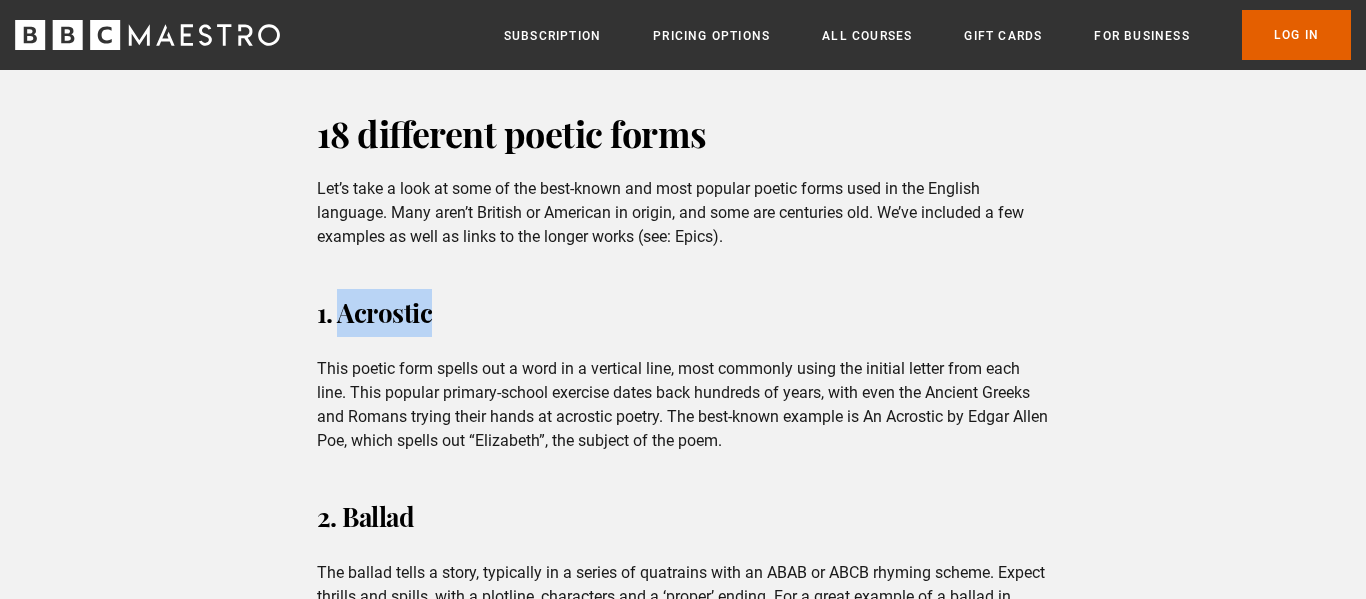 drag, startPoint x: 432, startPoint y: 313, endPoint x: 343, endPoint y: 317, distance: 89.08984 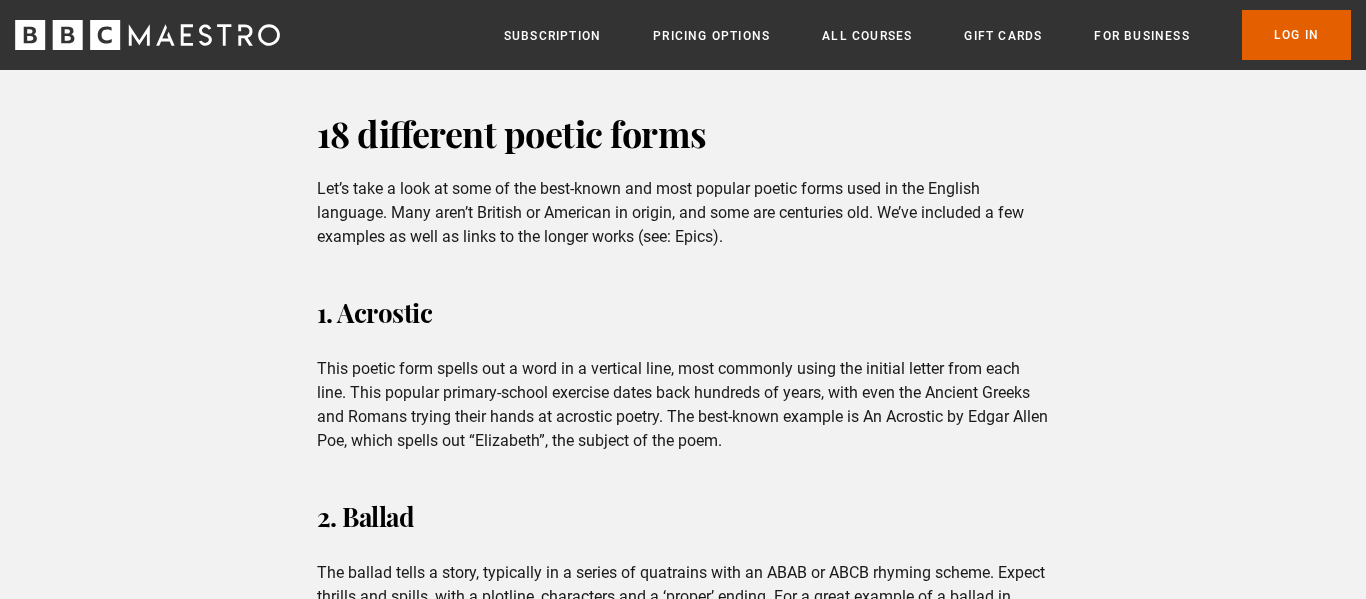 click on "2. Ballad" at bounding box center [683, 517] 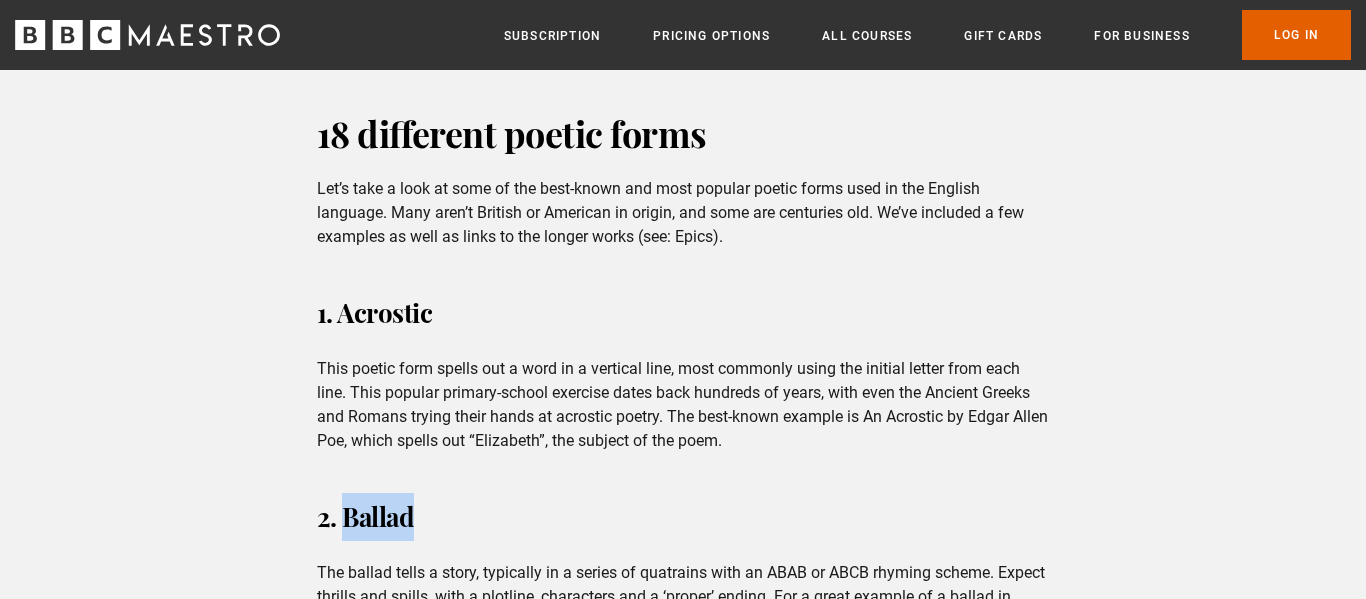drag, startPoint x: 414, startPoint y: 516, endPoint x: 346, endPoint y: 509, distance: 68.359344 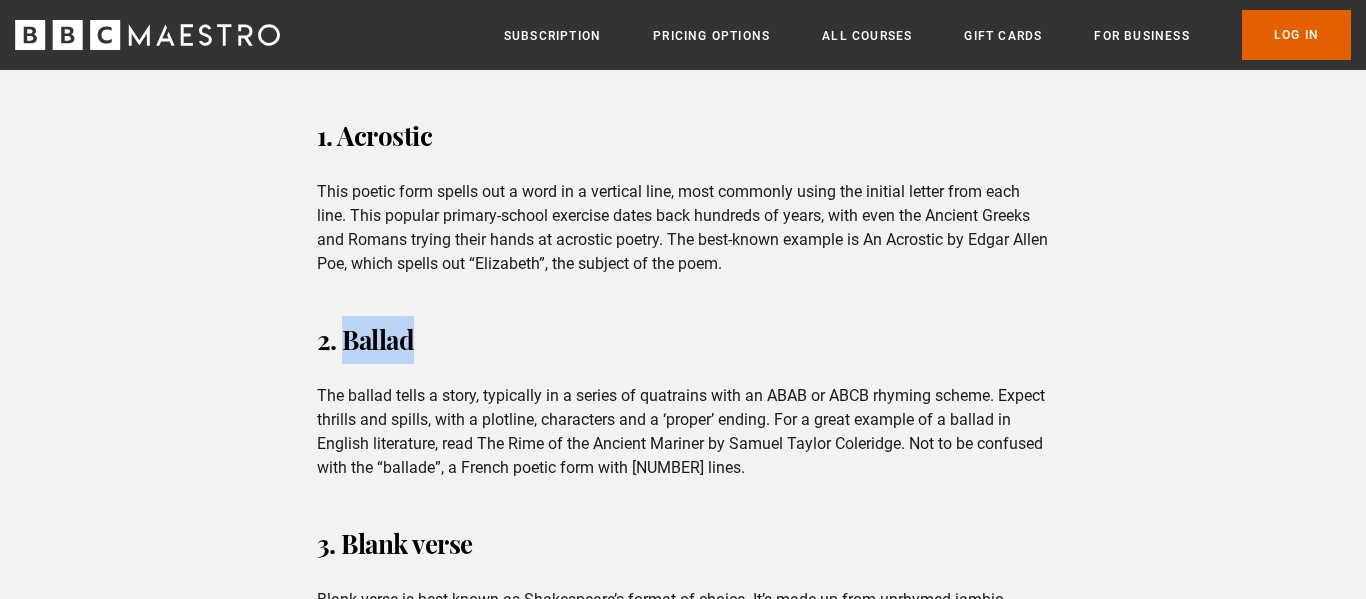 scroll, scrollTop: 848, scrollLeft: 0, axis: vertical 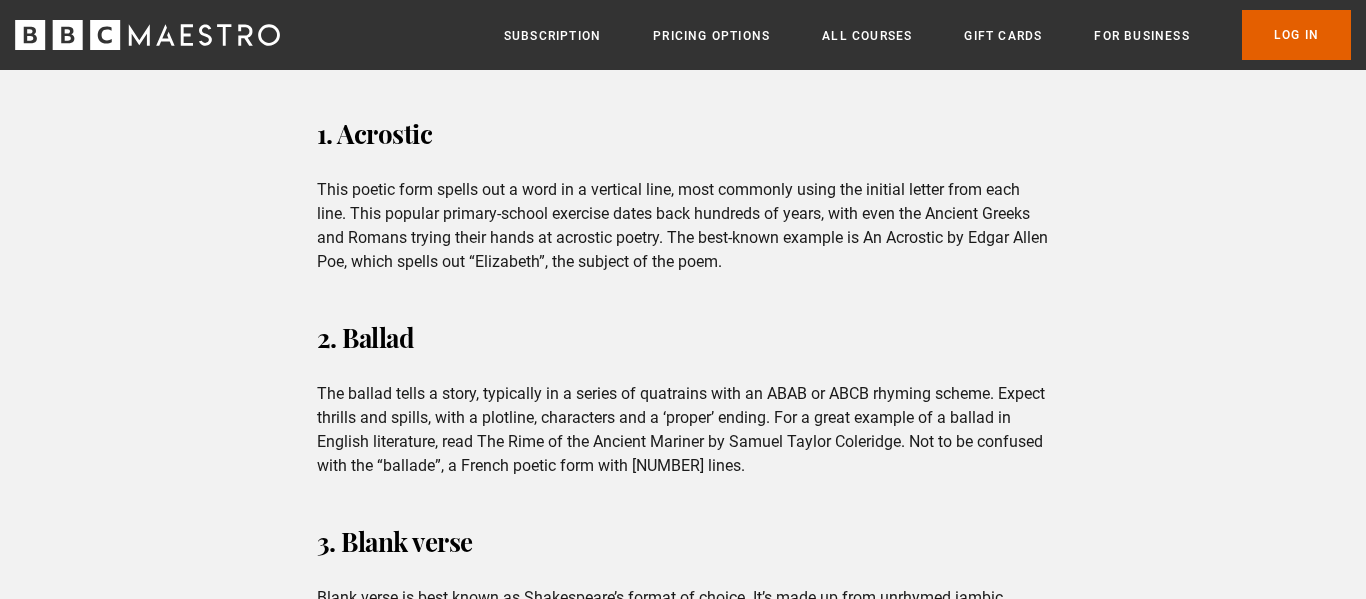 click on "1. Acrostic" at bounding box center (683, 134) 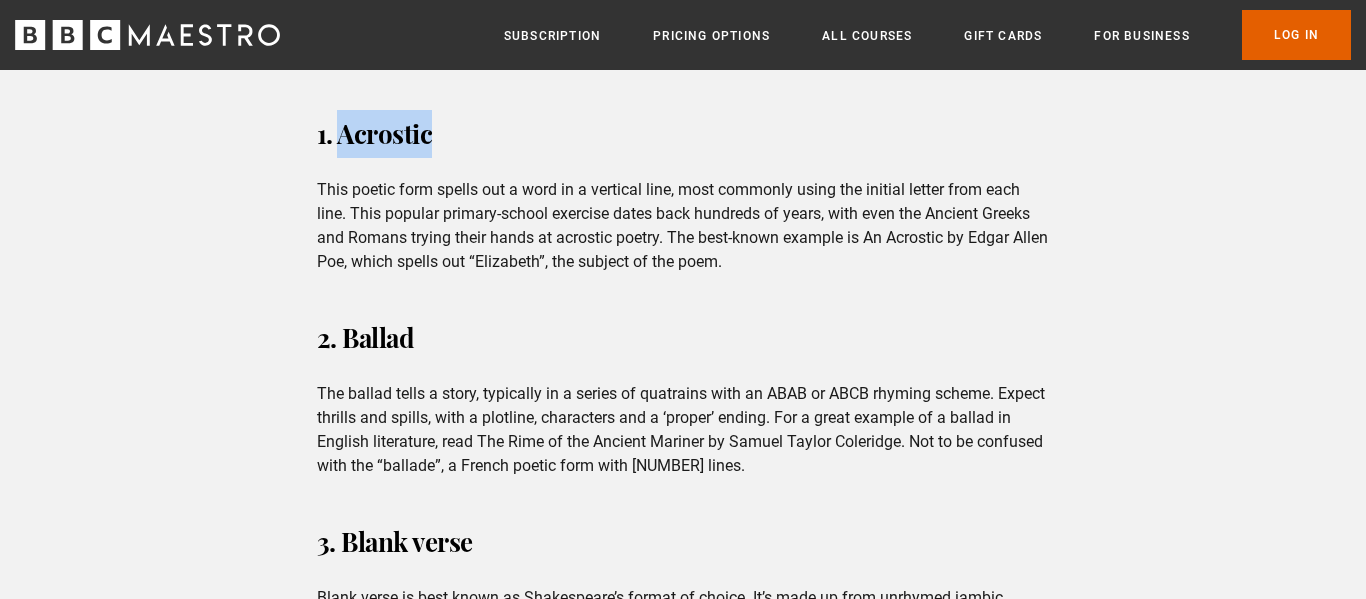 drag, startPoint x: 432, startPoint y: 134, endPoint x: 342, endPoint y: 133, distance: 90.005554 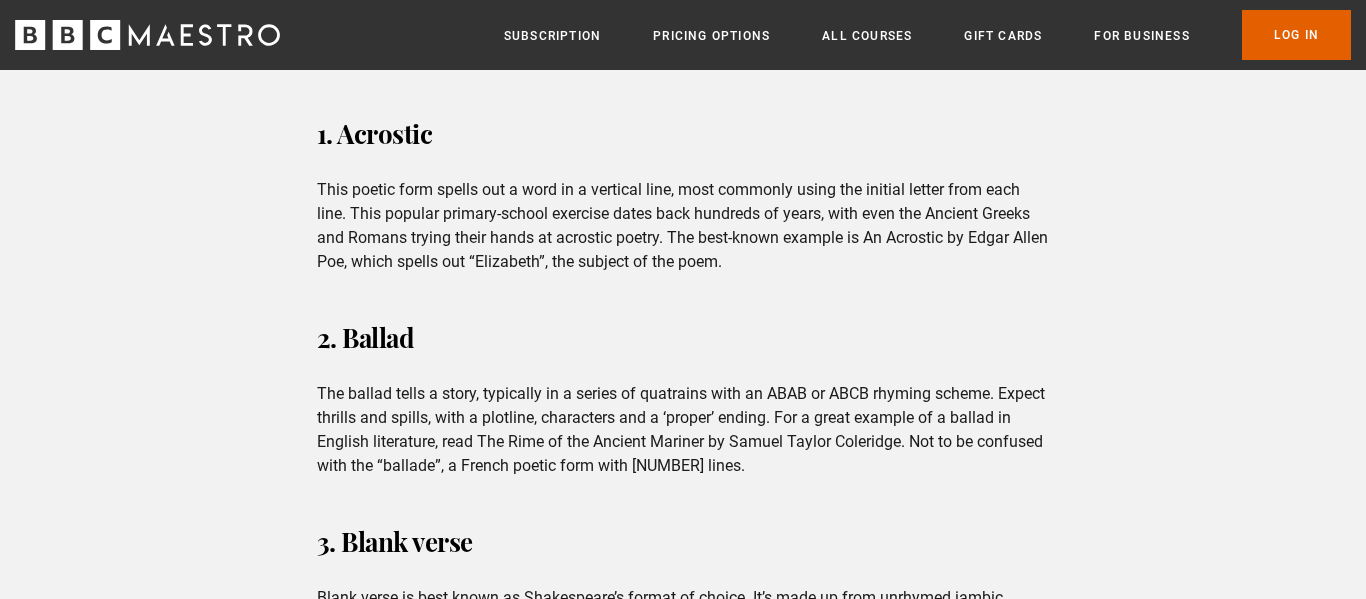 click on "2. Ballad" at bounding box center (683, 338) 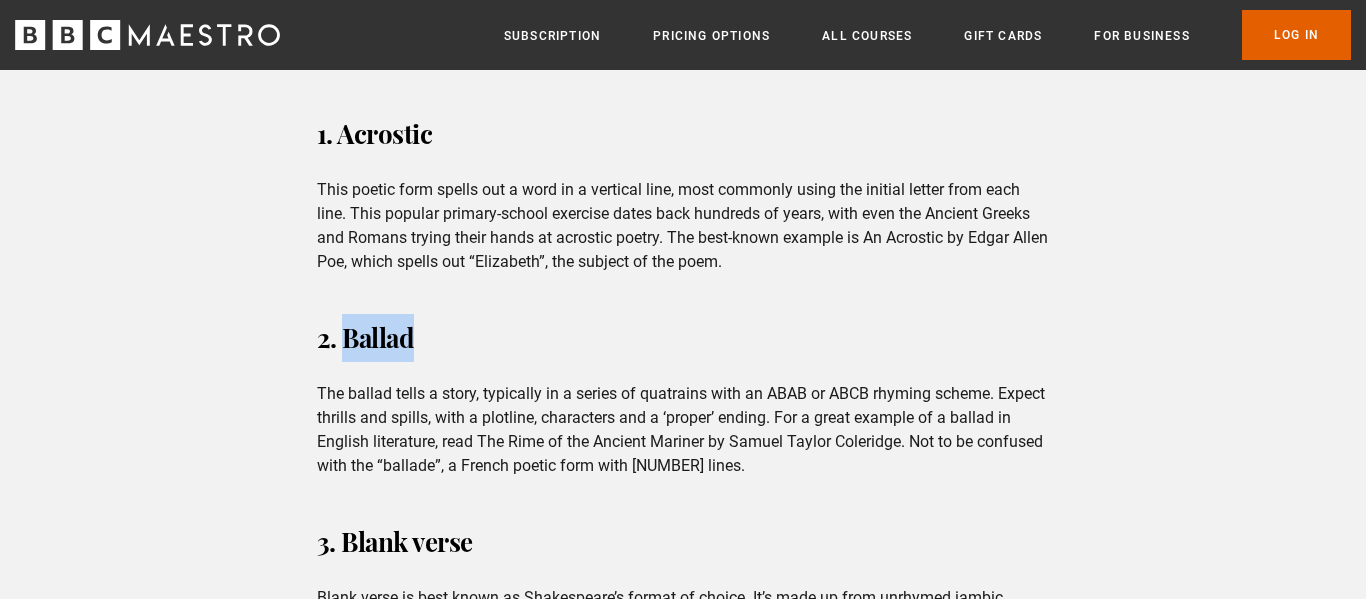 drag, startPoint x: 411, startPoint y: 335, endPoint x: 347, endPoint y: 331, distance: 64.12488 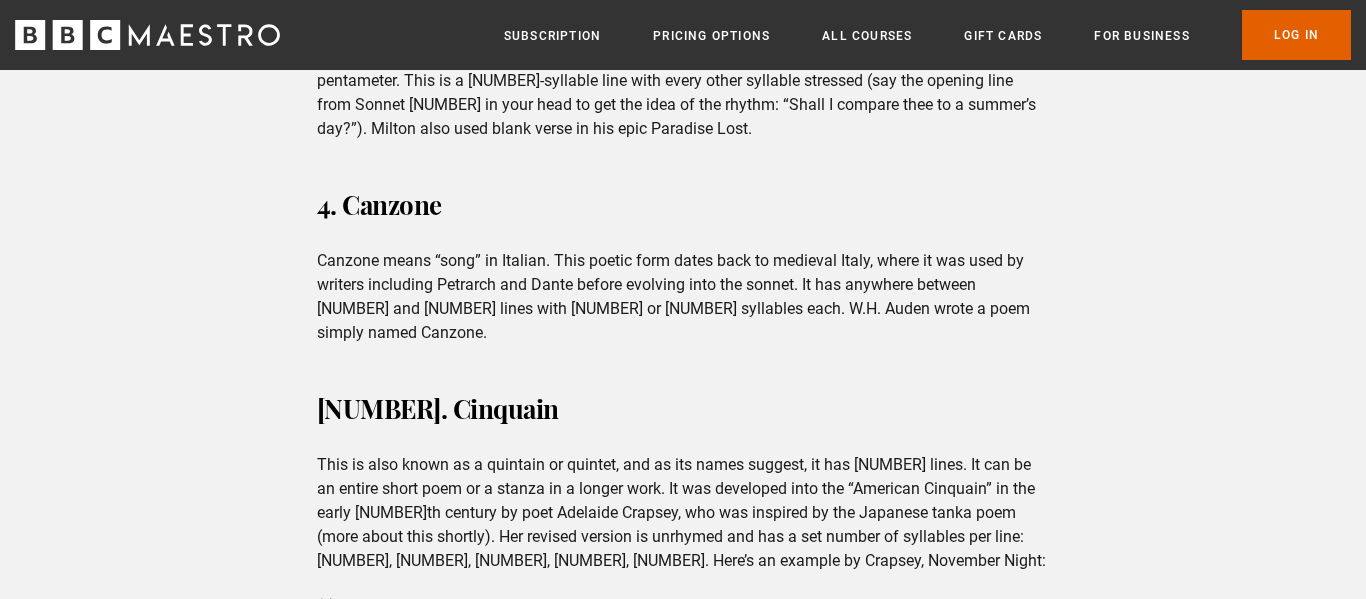 scroll, scrollTop: 1405, scrollLeft: 0, axis: vertical 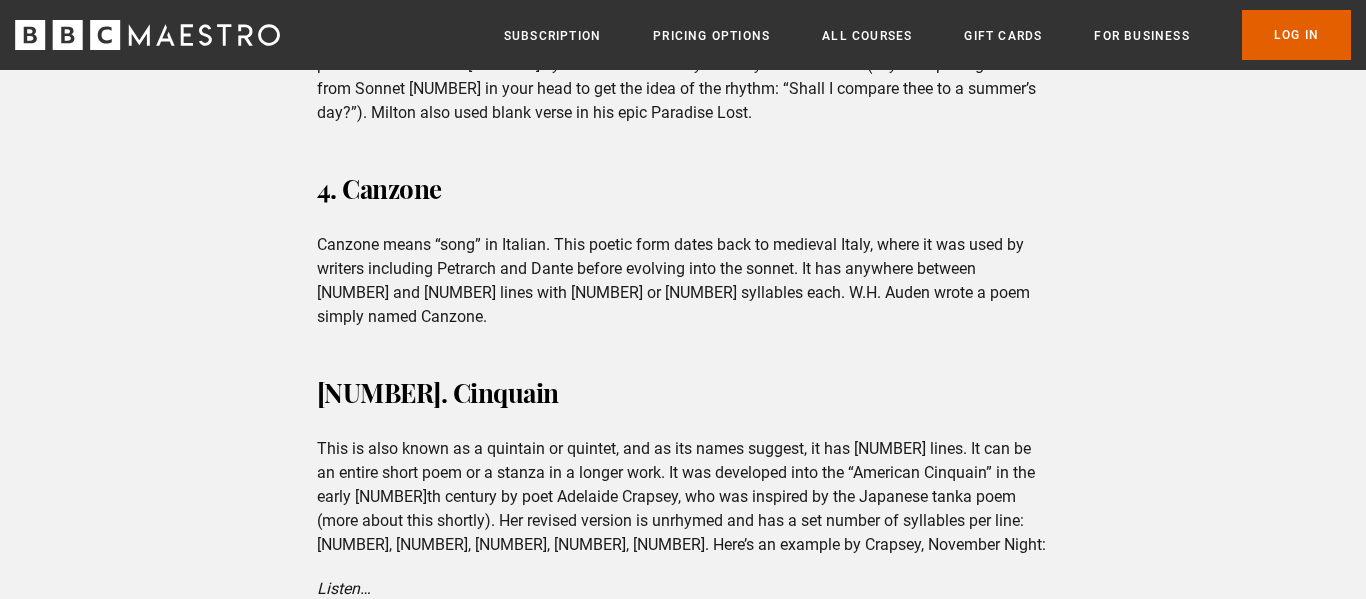 click on "4. Canzone" at bounding box center (683, 189) 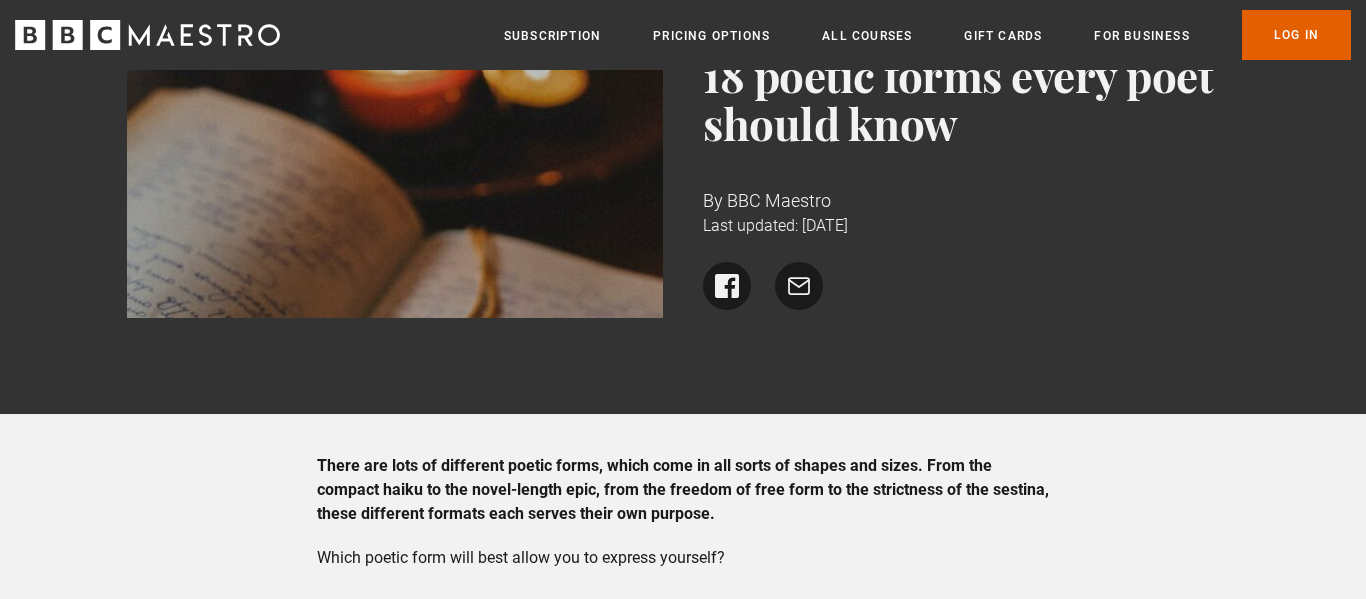 scroll, scrollTop: 0, scrollLeft: 0, axis: both 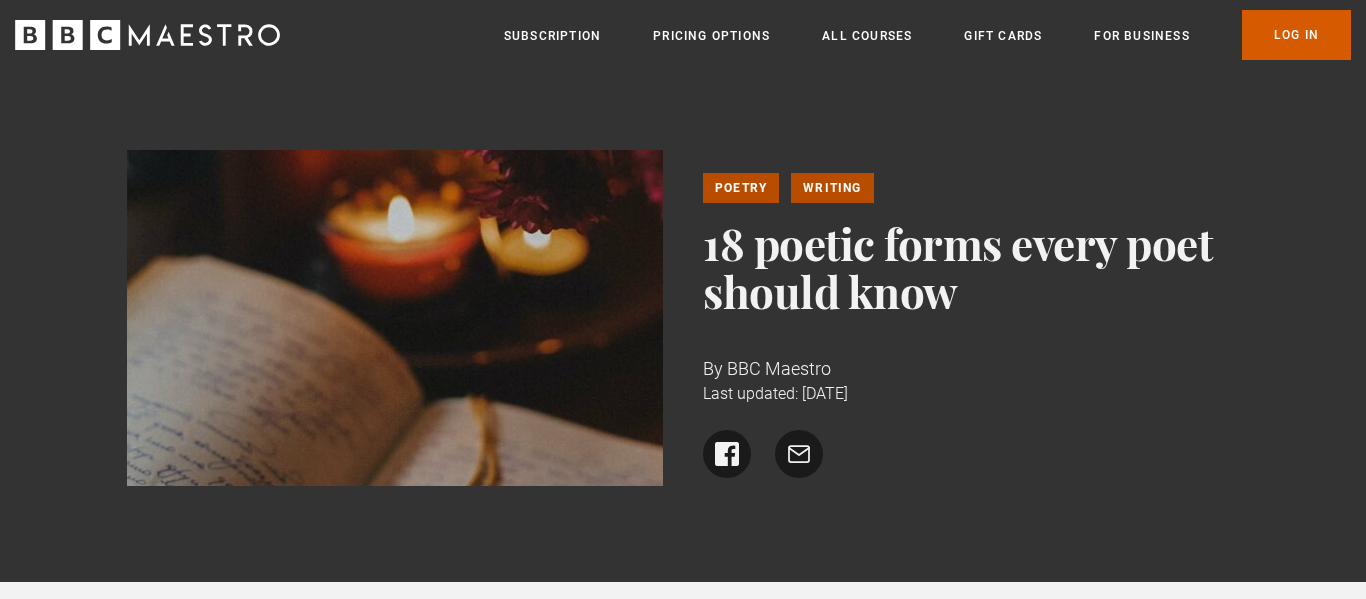 click on "Log In" at bounding box center [1296, 35] 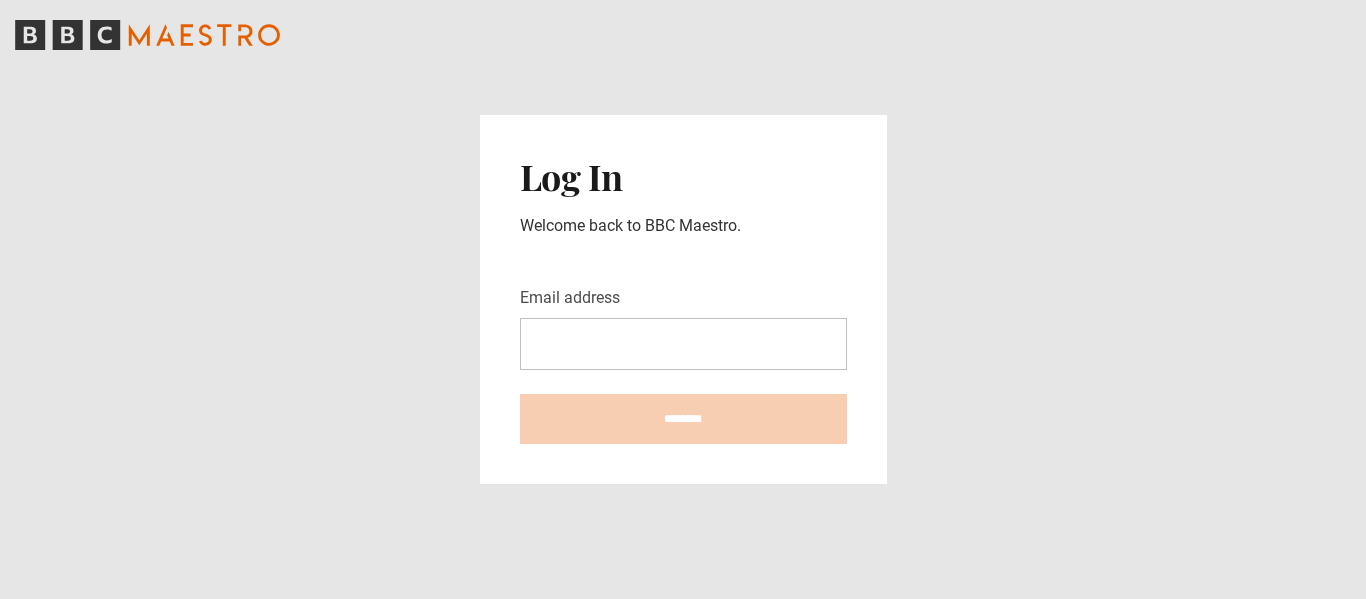 scroll, scrollTop: 0, scrollLeft: 0, axis: both 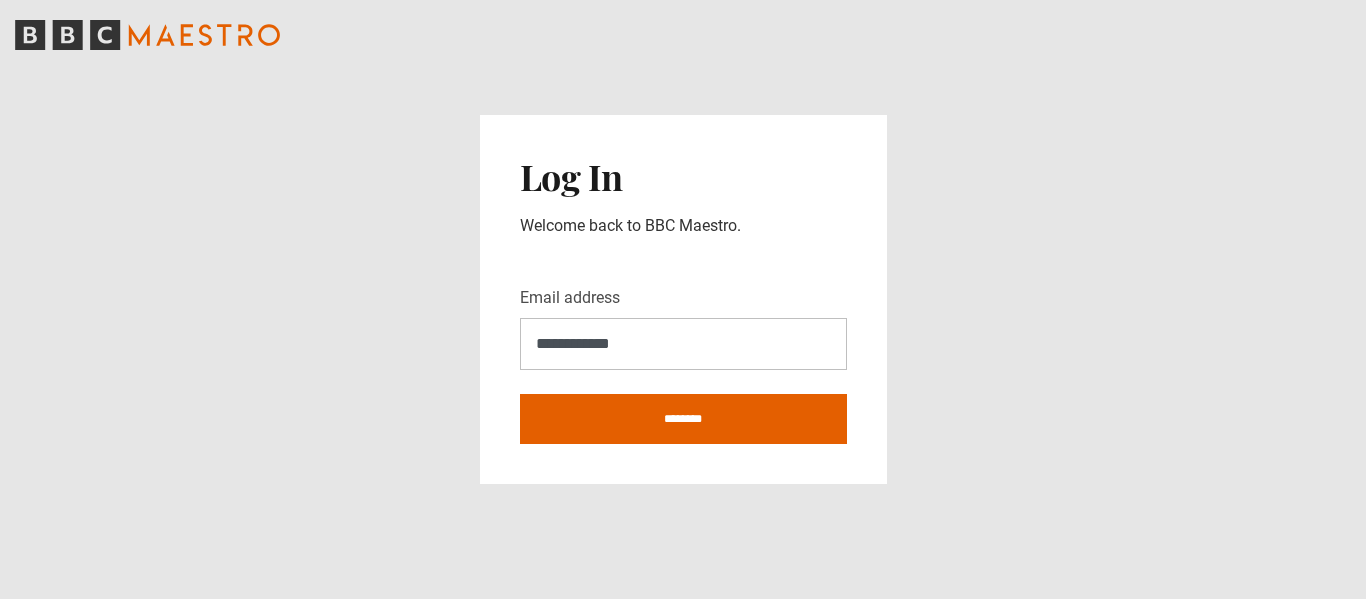click on "**********" at bounding box center (683, 344) 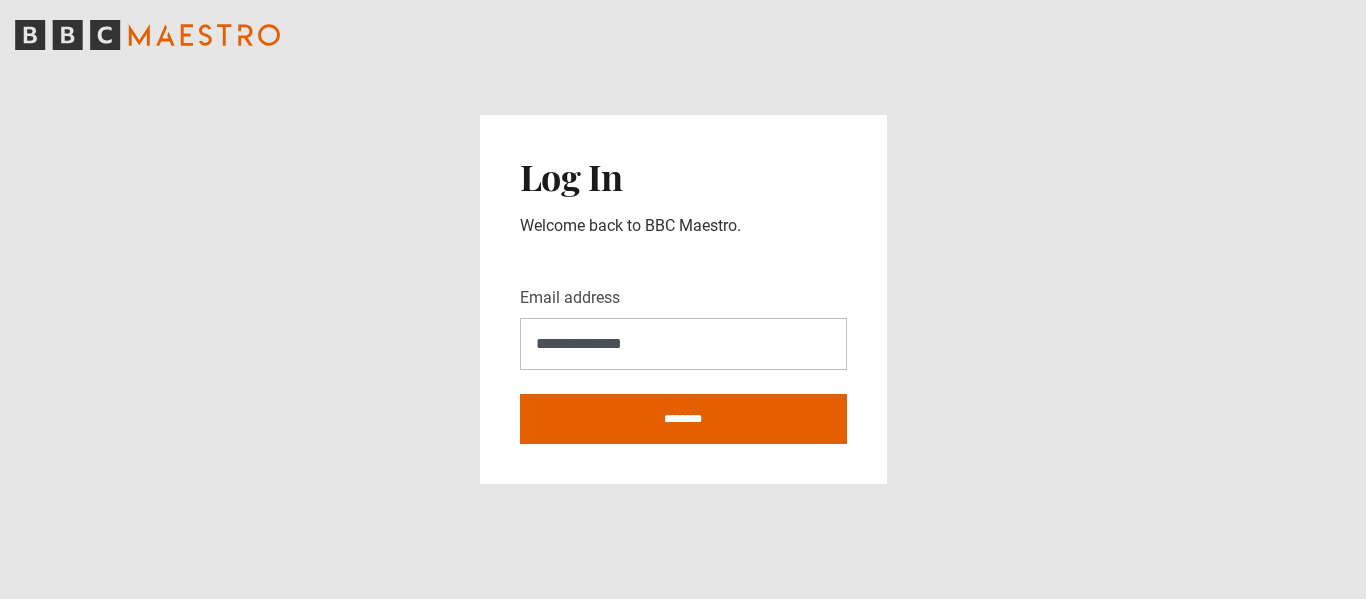 click on "**********" at bounding box center [683, 344] 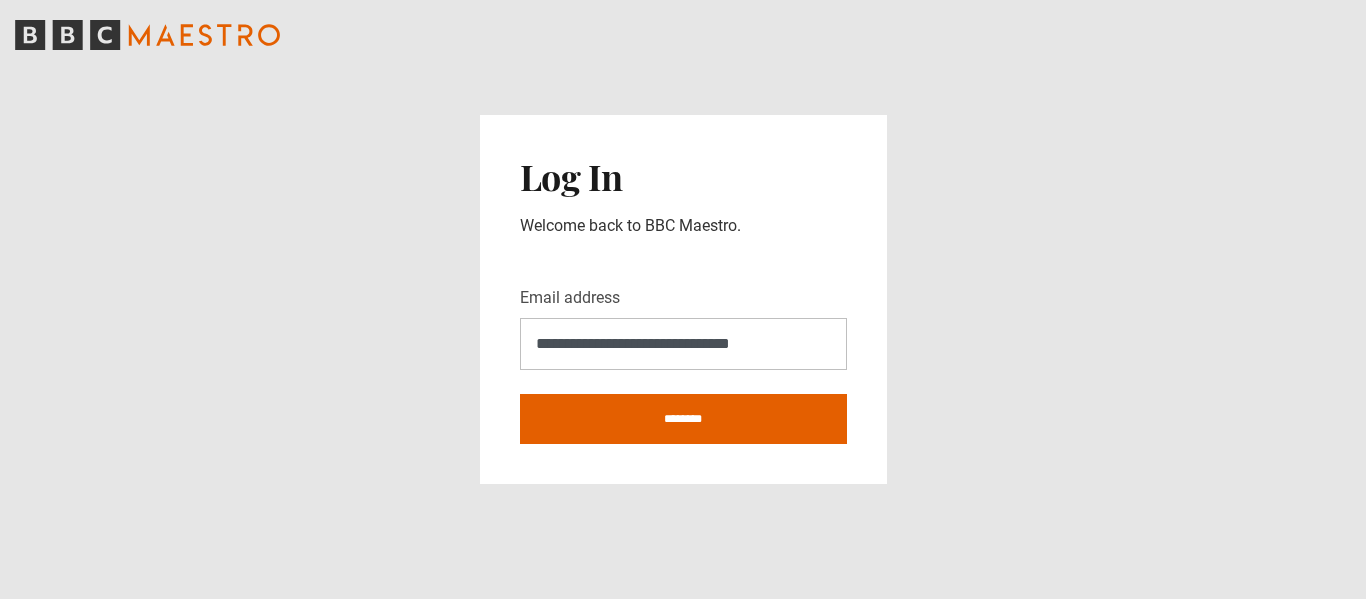 type on "**********" 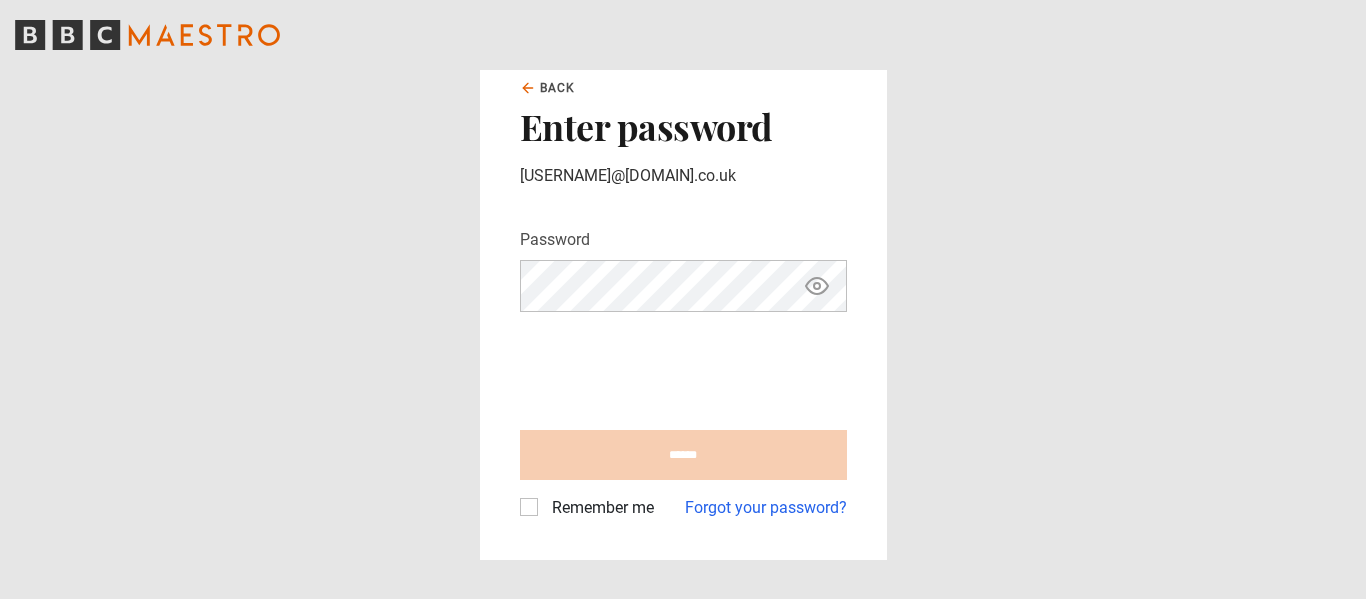 scroll, scrollTop: 0, scrollLeft: 0, axis: both 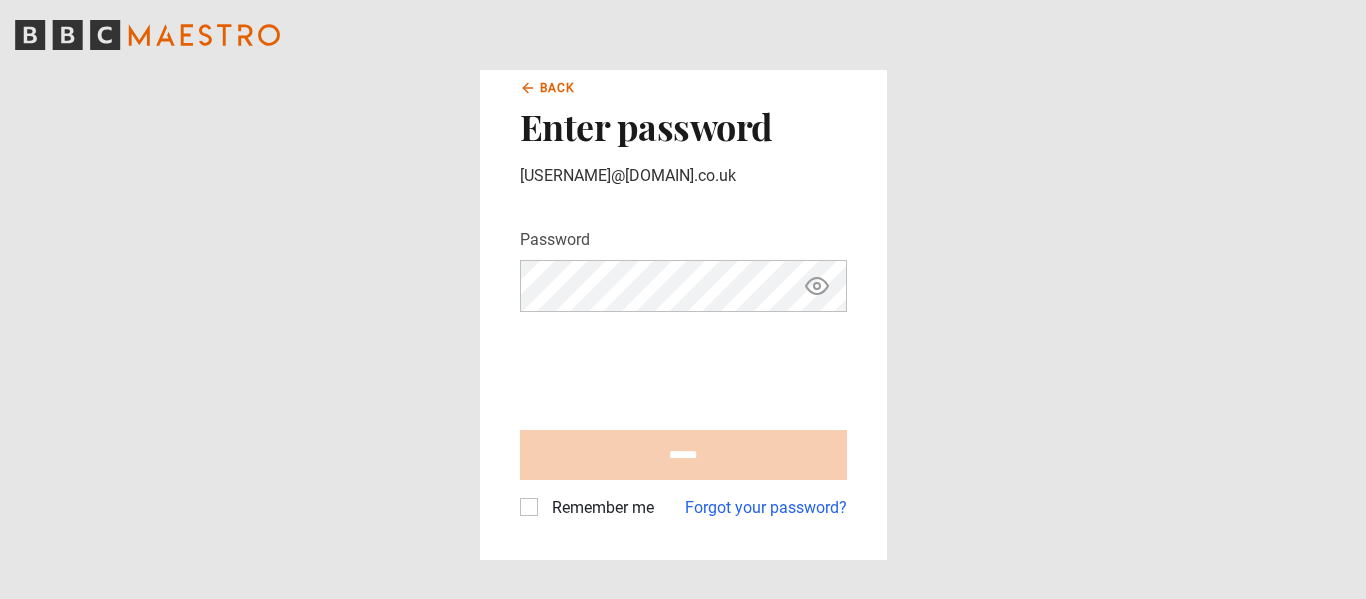 click on "Back" at bounding box center [558, 88] 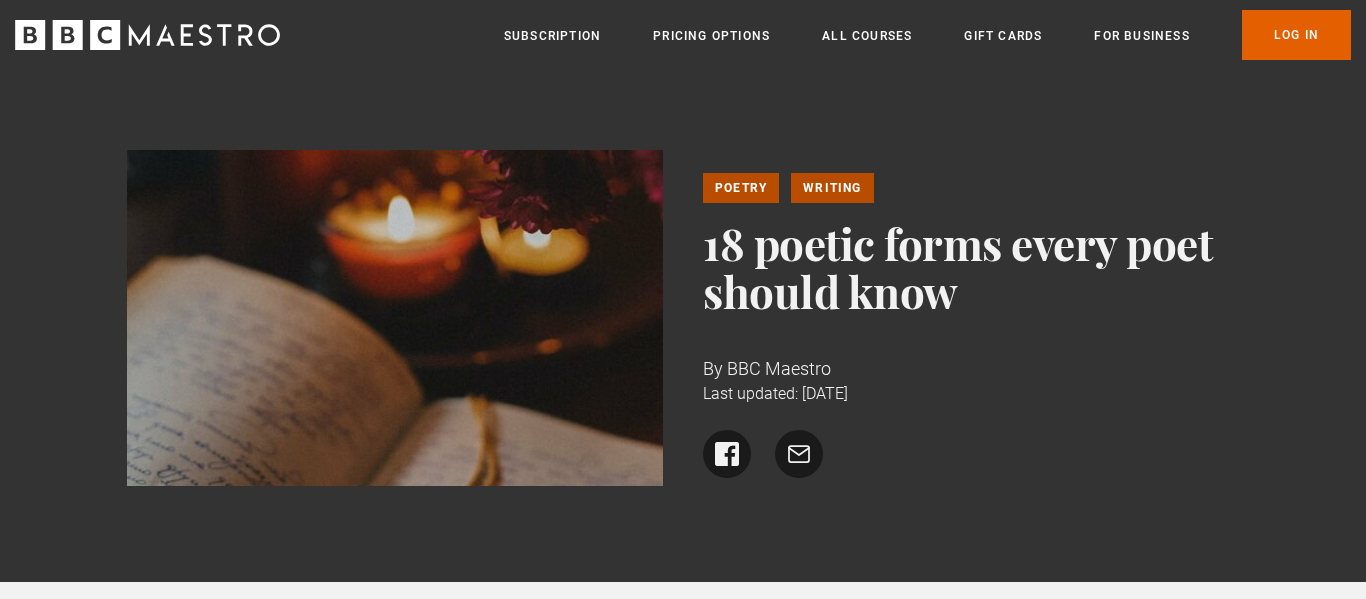 scroll, scrollTop: 0, scrollLeft: 0, axis: both 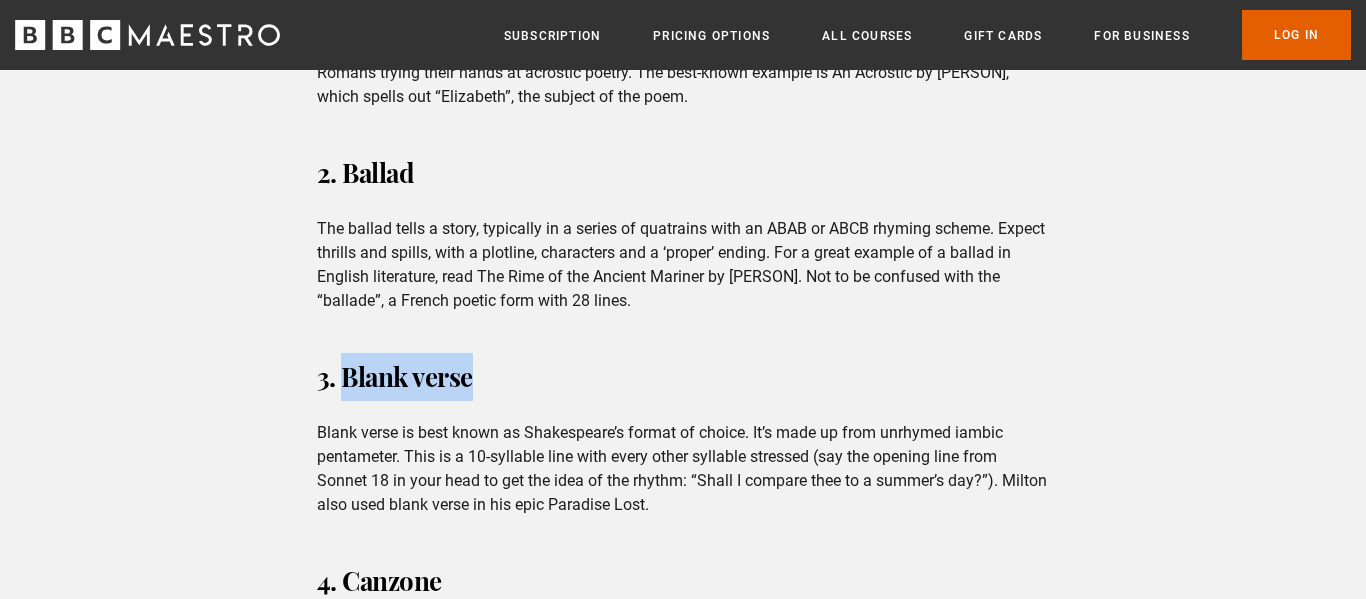 drag, startPoint x: 479, startPoint y: 398, endPoint x: 346, endPoint y: 385, distance: 133.63383 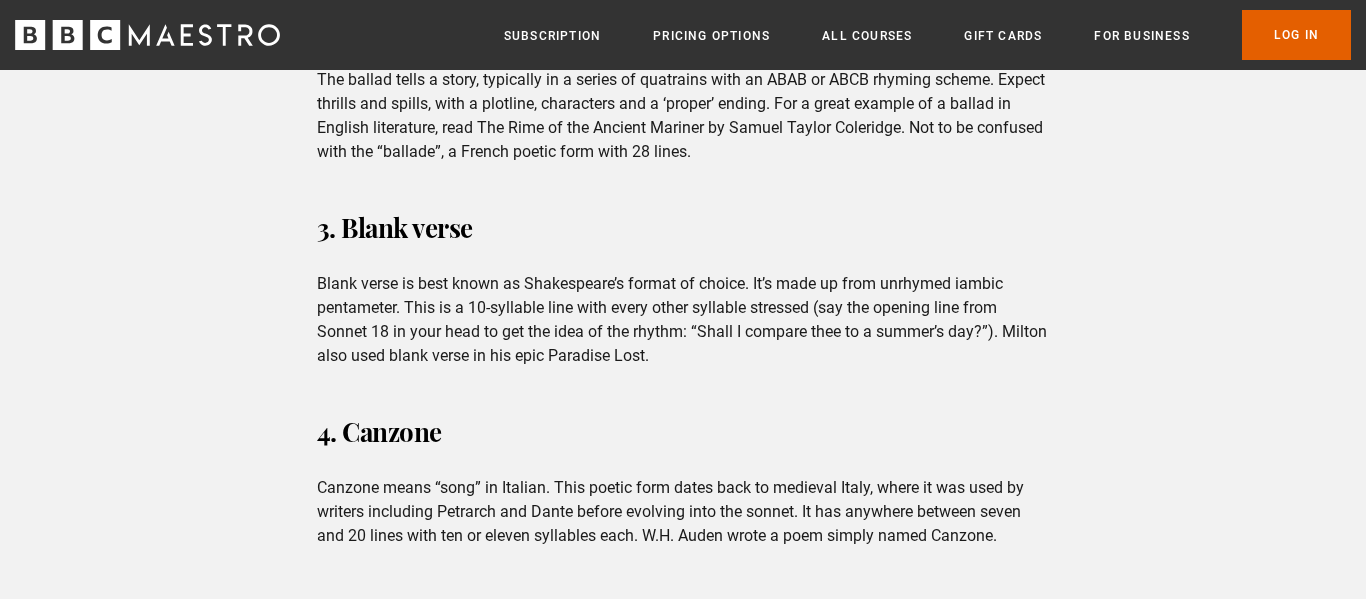 scroll, scrollTop: 1302, scrollLeft: 0, axis: vertical 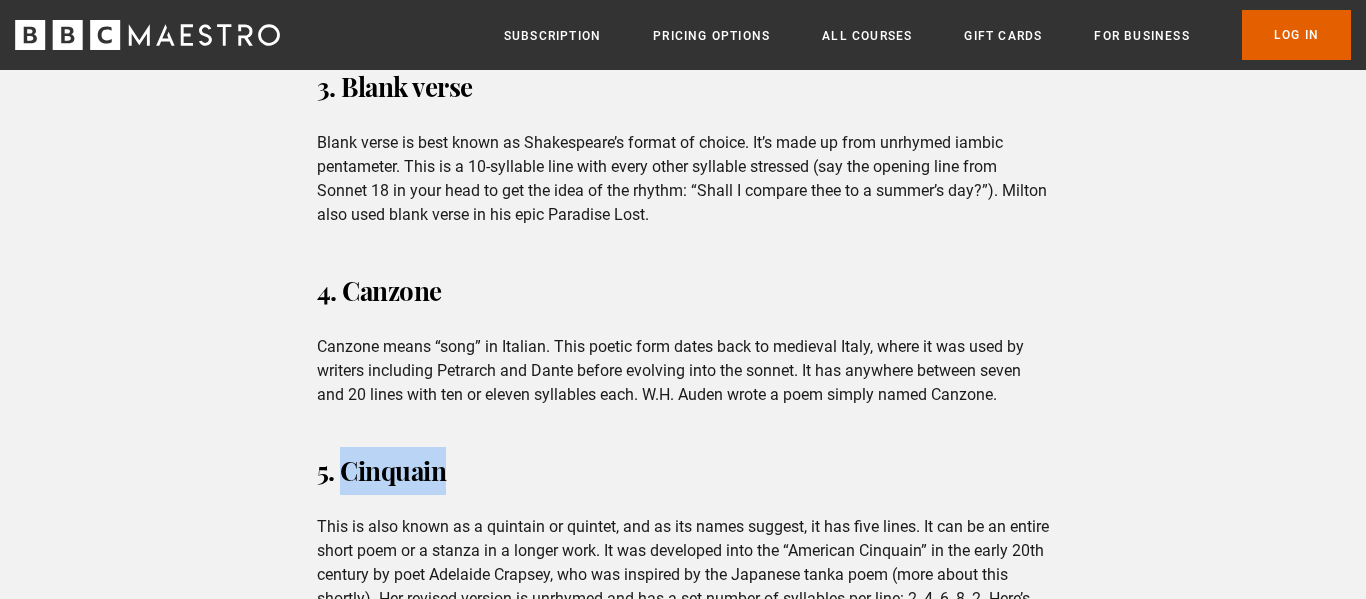 drag, startPoint x: 458, startPoint y: 473, endPoint x: 341, endPoint y: 474, distance: 117.00427 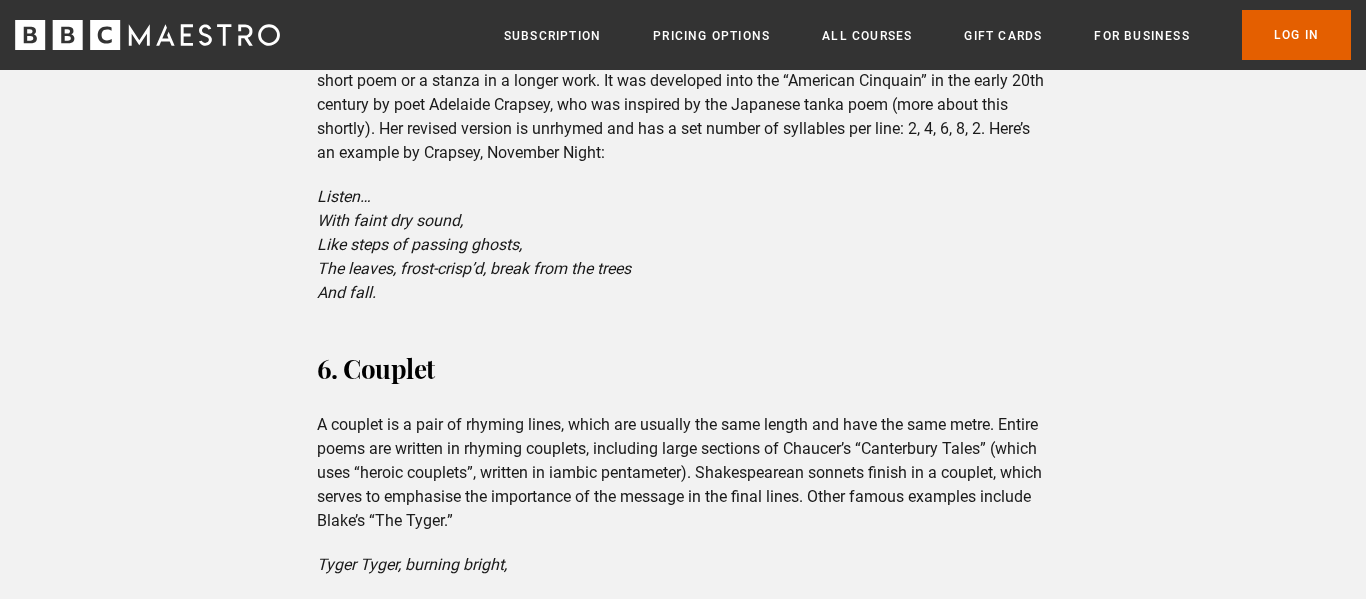 scroll, scrollTop: 1772, scrollLeft: 0, axis: vertical 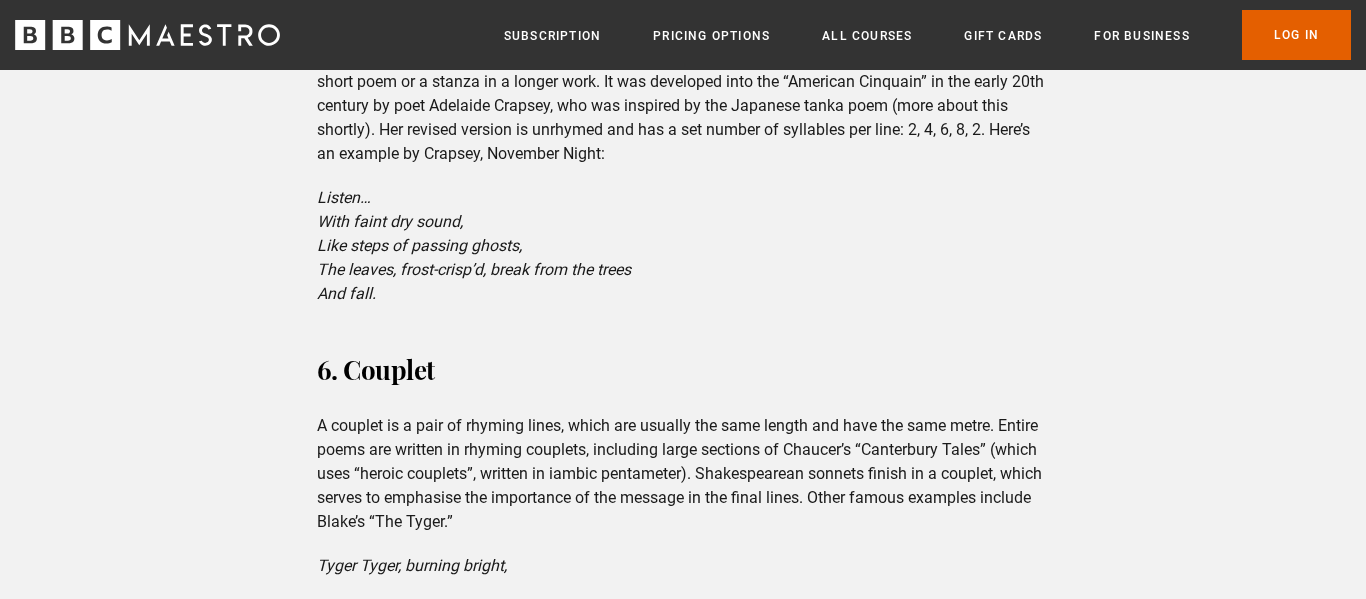 click on "6. Couplet" at bounding box center [683, 370] 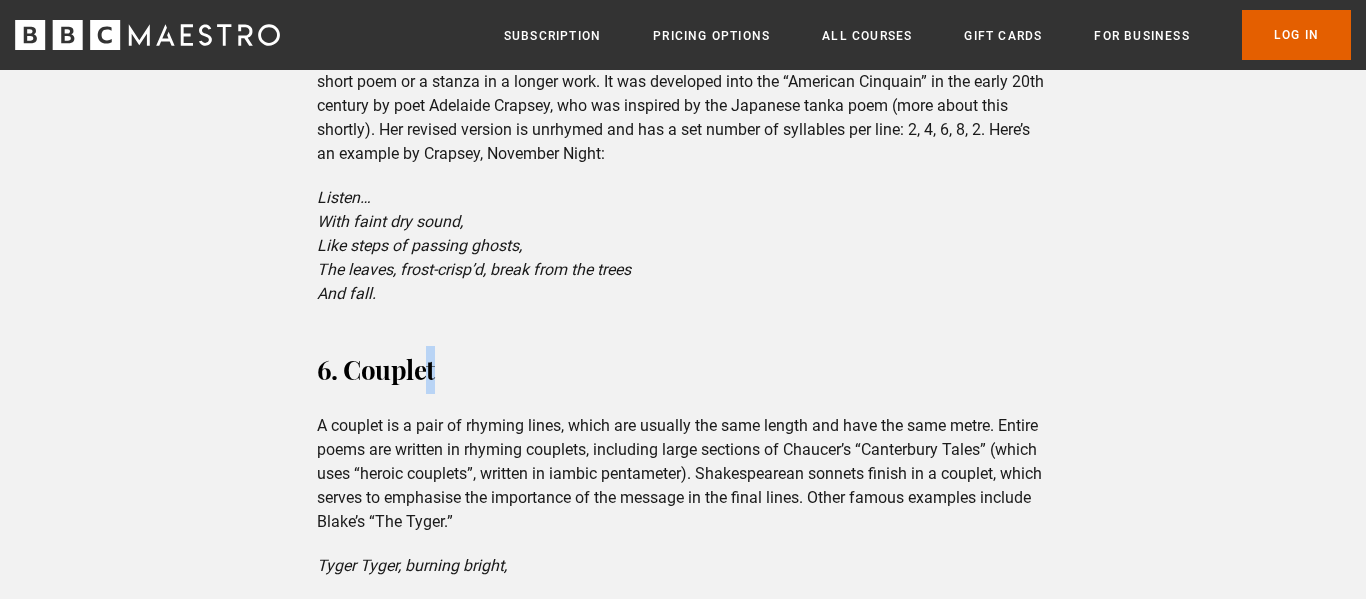 click on "6. Couplet" at bounding box center [683, 370] 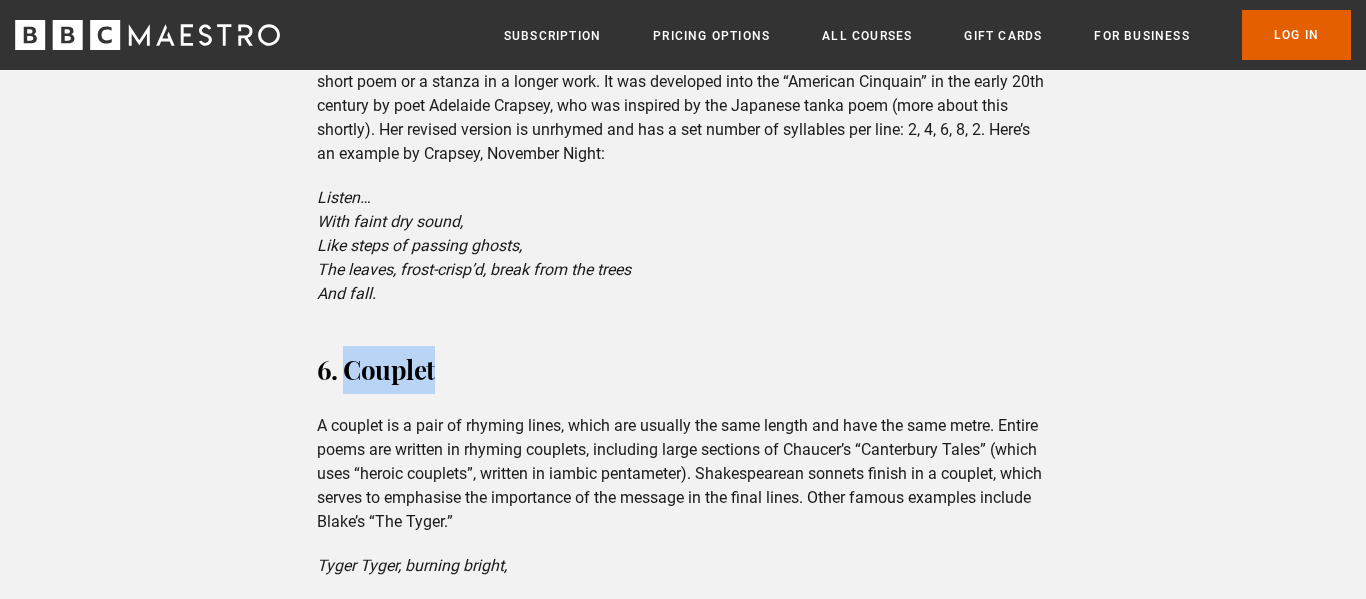 drag, startPoint x: 436, startPoint y: 375, endPoint x: 351, endPoint y: 368, distance: 85.28775 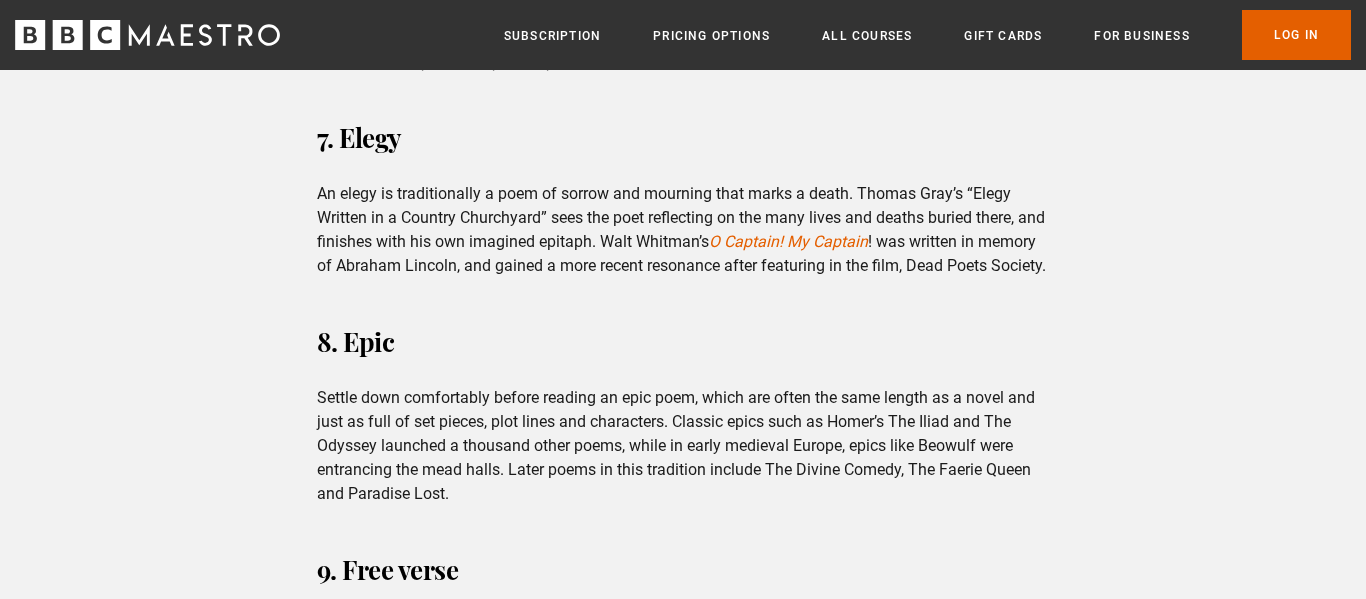scroll, scrollTop: 2407, scrollLeft: 0, axis: vertical 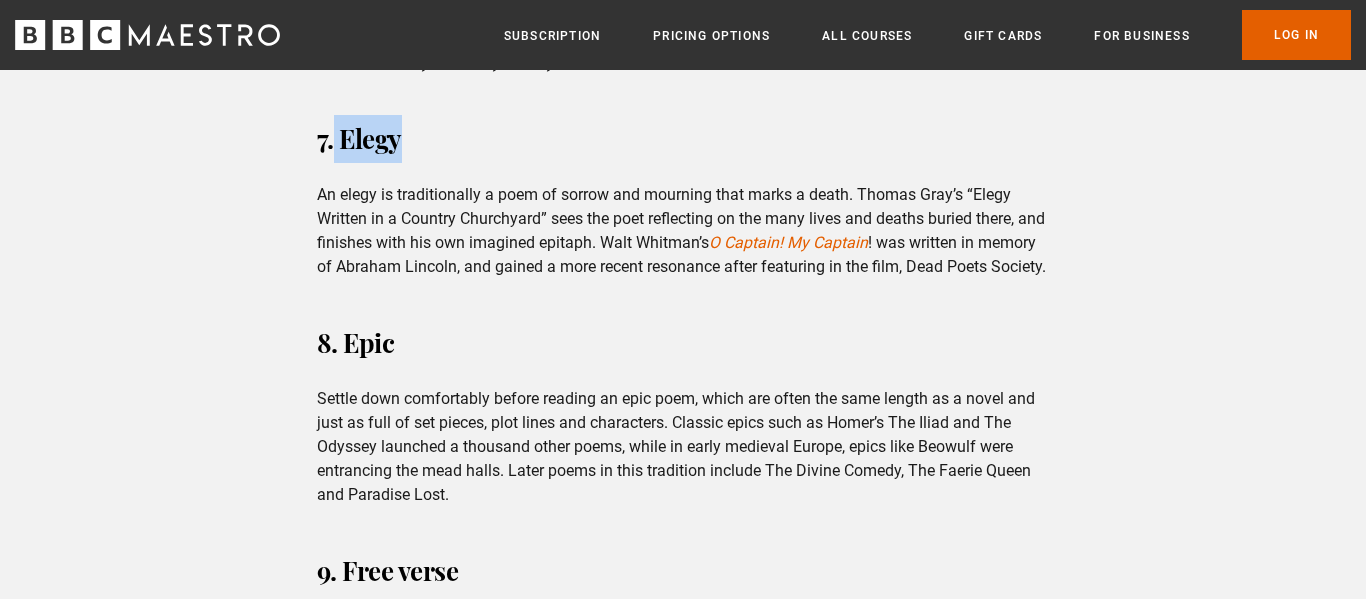 drag, startPoint x: 407, startPoint y: 146, endPoint x: 333, endPoint y: 152, distance: 74.24284 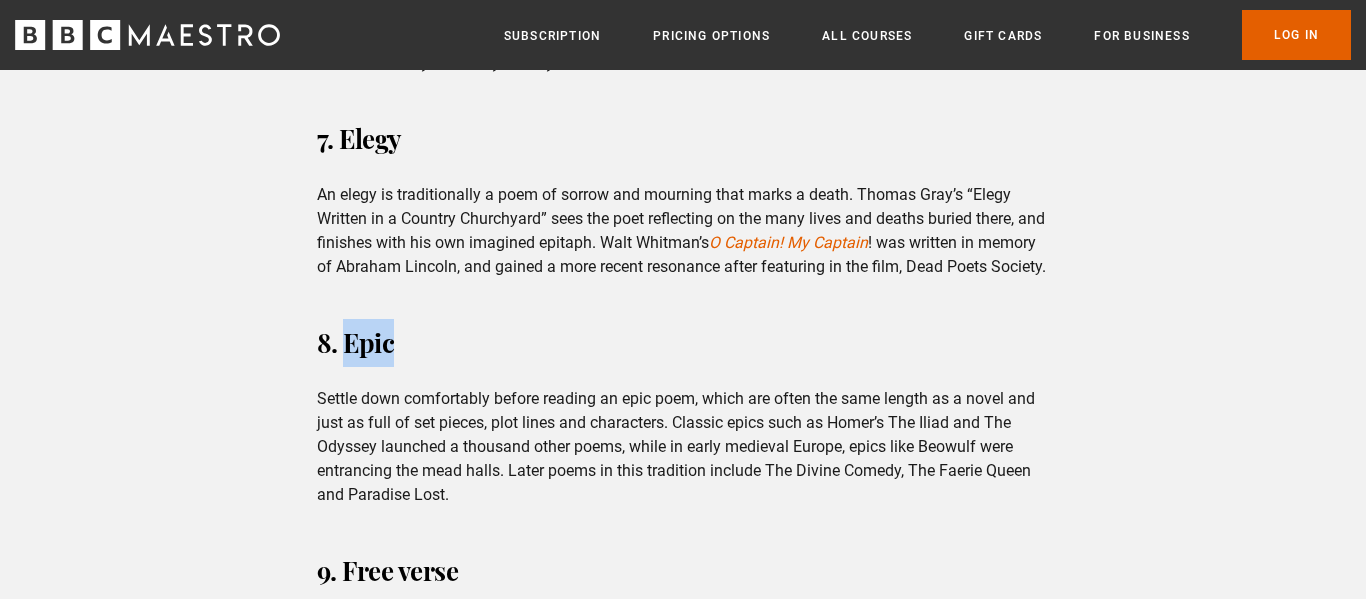 drag, startPoint x: 400, startPoint y: 368, endPoint x: 350, endPoint y: 363, distance: 50.24938 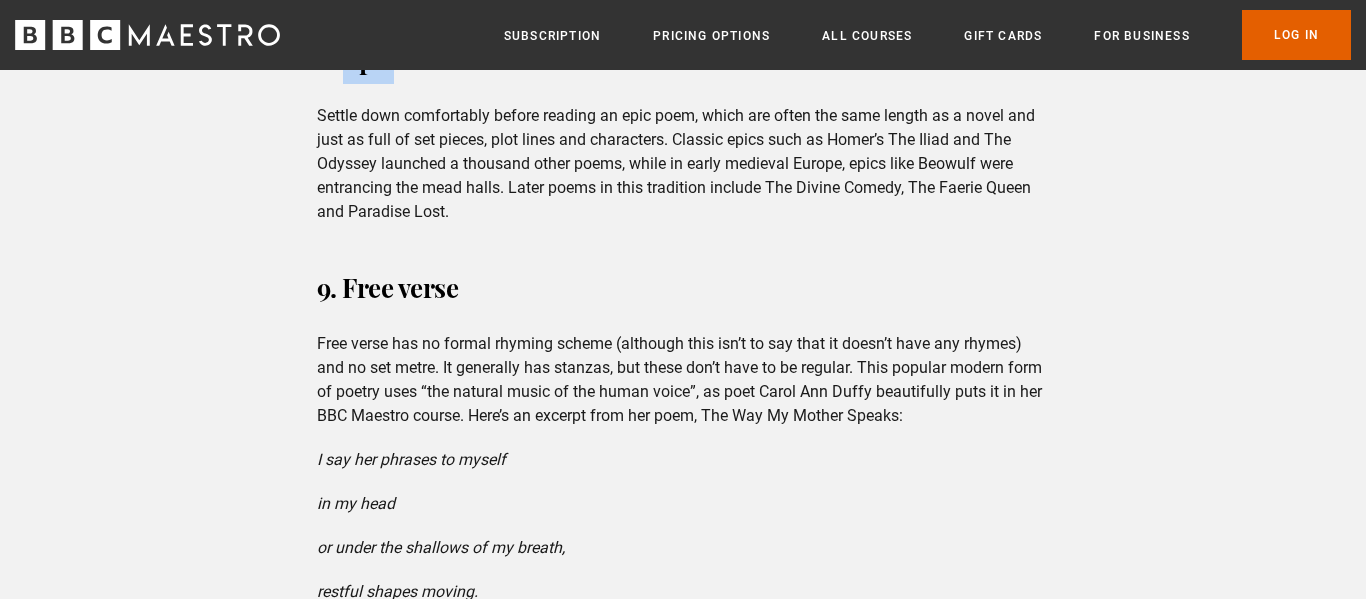 scroll, scrollTop: 2688, scrollLeft: 0, axis: vertical 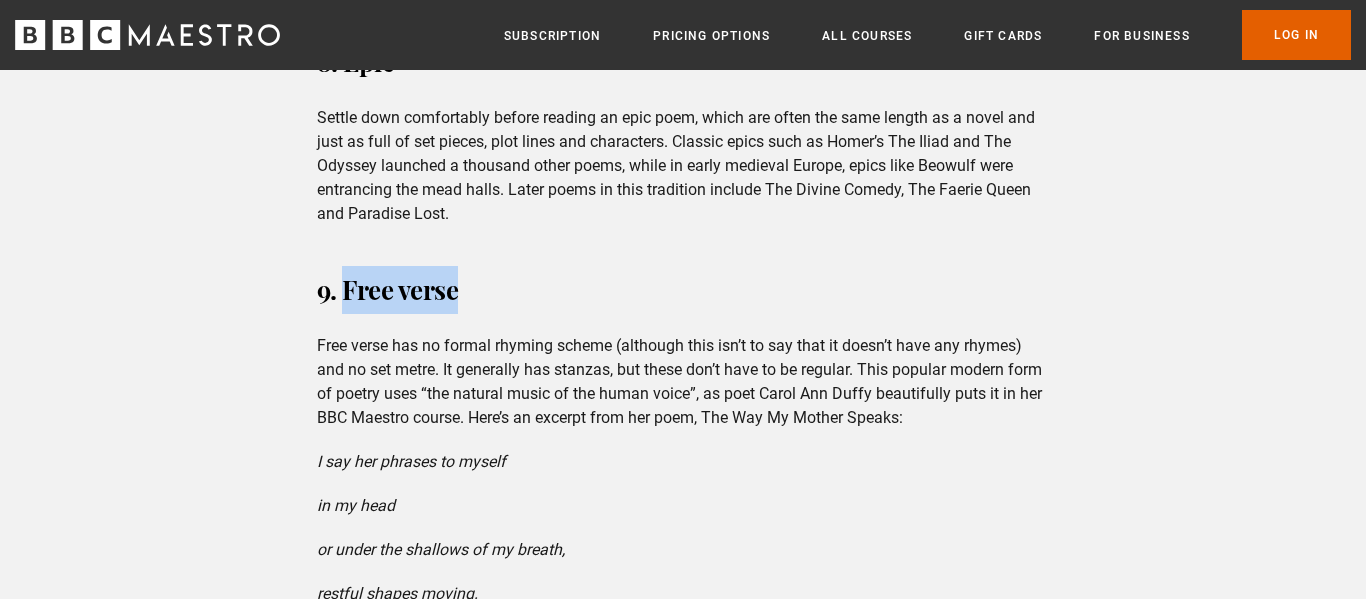 drag, startPoint x: 462, startPoint y: 326, endPoint x: 346, endPoint y: 320, distance: 116.15507 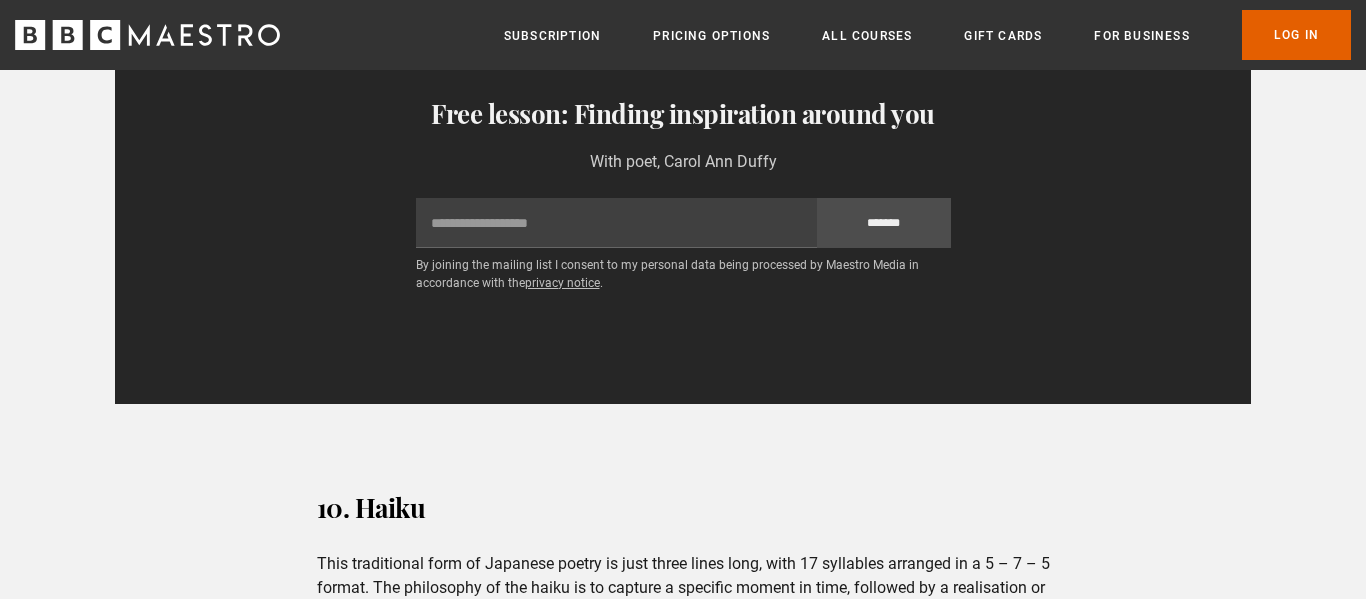 scroll, scrollTop: 3873, scrollLeft: 0, axis: vertical 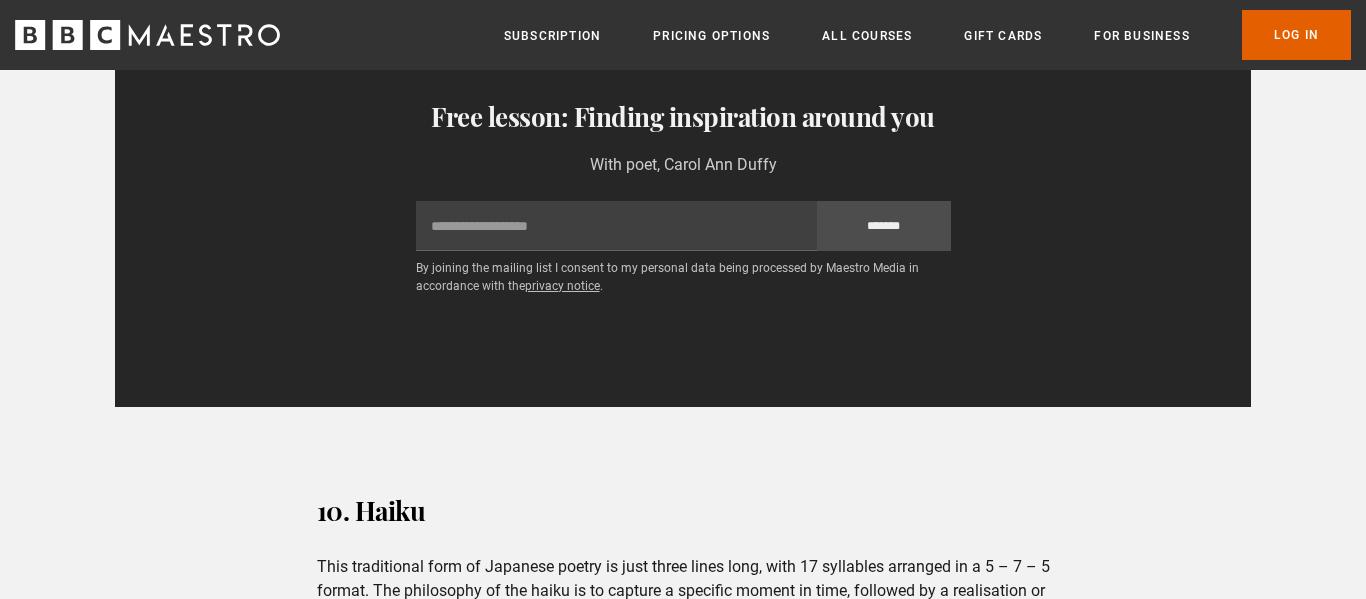 click on "privacy notice" at bounding box center (562, 286) 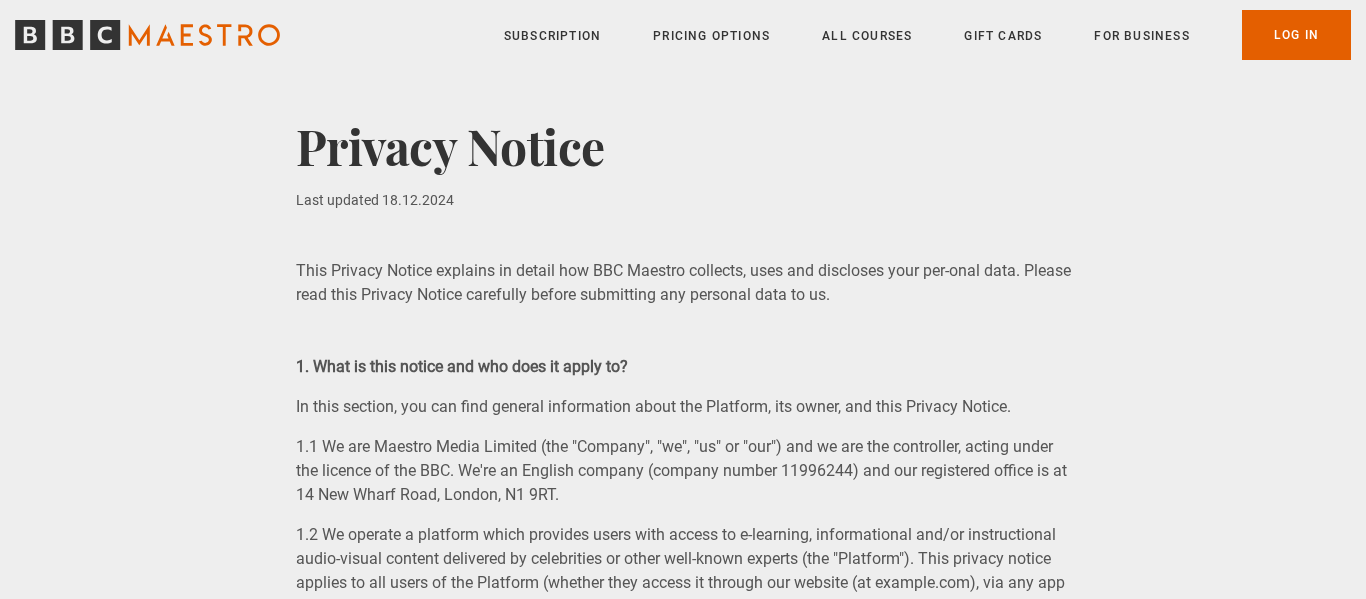 scroll, scrollTop: 192, scrollLeft: 0, axis: vertical 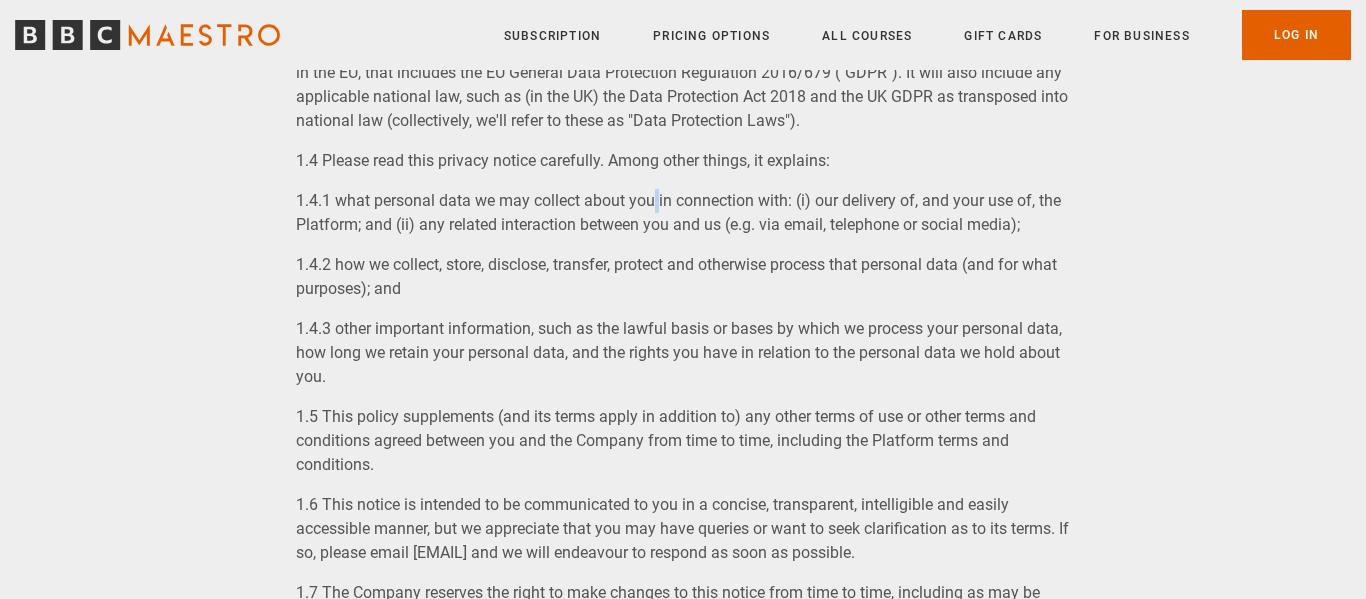 click on "1. What is this notice and who does it apply to? In this section, you can find general information about the Platform, its owner, and this Privacy Notice. 1.1 We are Maestro Media Limited (the "Company", "we", "us" or "our") and we are the controller, acting under the licence of the BBC. We're an English company (company number 11996244) and our registered office is at 14 New Wharf Road, London, N1 9RT. 1.2 We operate a platform which provides users with access to e-learning, informational and/or instructional audio-visual content delivered by celebrities or other well-known experts (the "Platform"). This privacy notice applies to all users of the Platform (whether they access it through our website (at bbcmaestro.com), via any app we might release from time to time, or through any other means) and the term 'Platform' as used in this notice applies to any and all such channels. 1.4 Please read this privacy notice carefully. Among other things, it explains: 2. How and when we collect personal data )." at bounding box center (683, 4441) 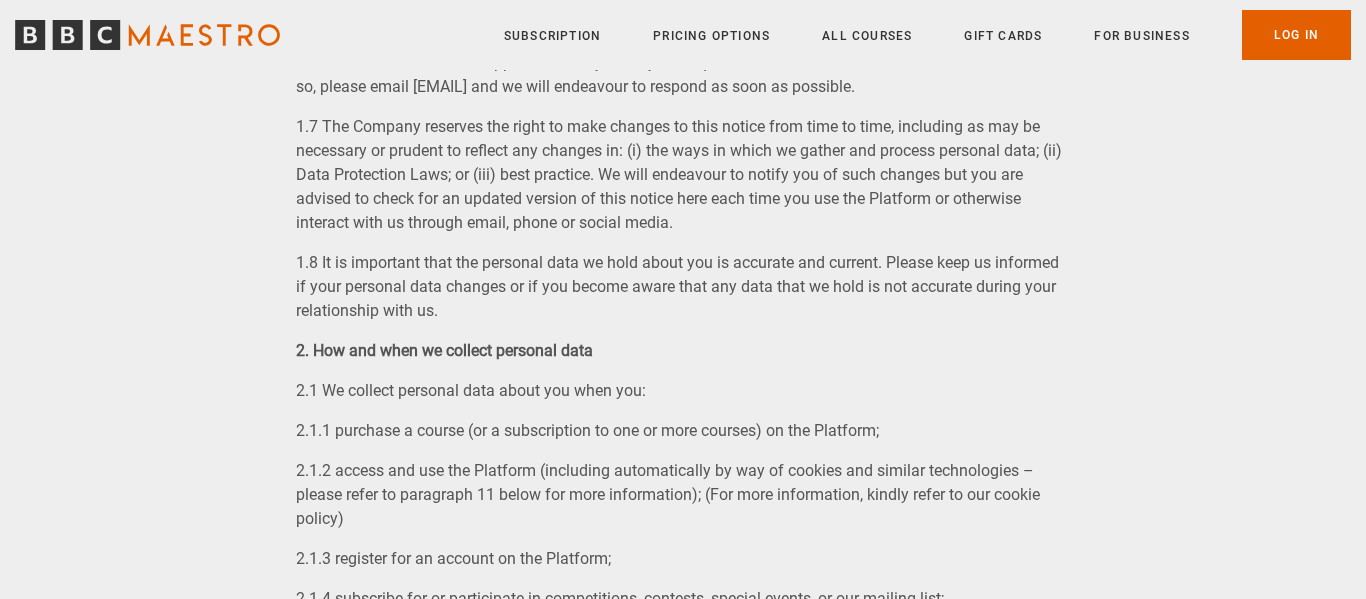 scroll, scrollTop: 1110, scrollLeft: 0, axis: vertical 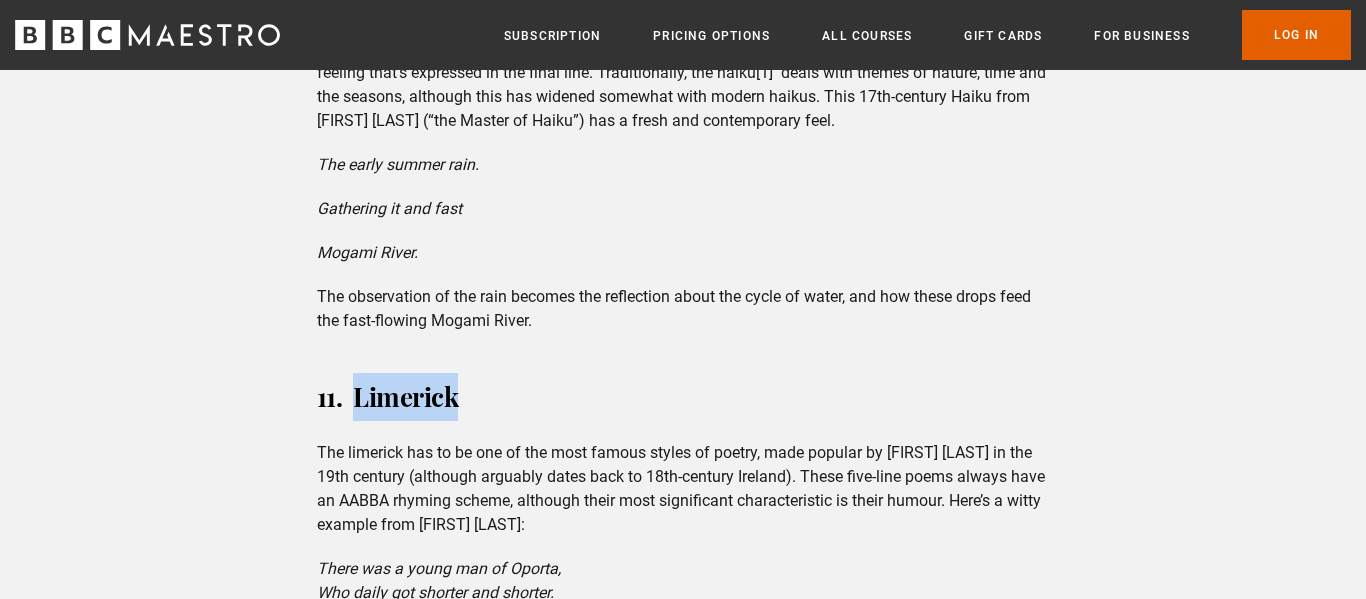 drag, startPoint x: 455, startPoint y: 435, endPoint x: 357, endPoint y: 434, distance: 98.005104 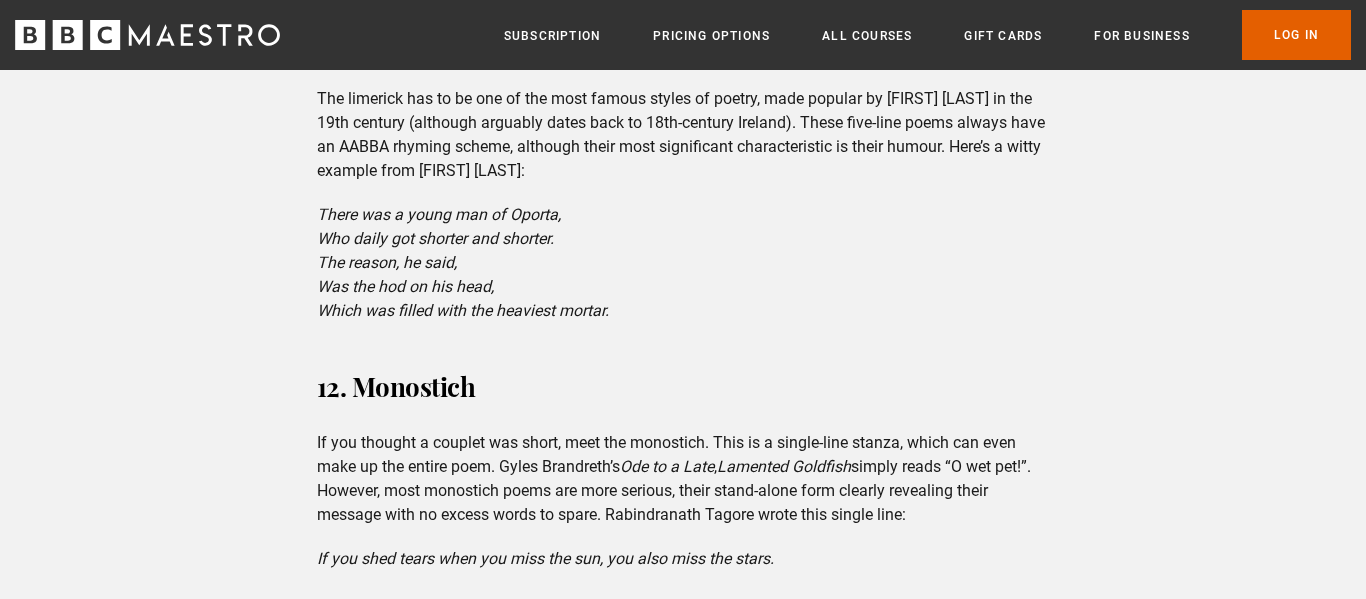scroll, scrollTop: 4767, scrollLeft: 0, axis: vertical 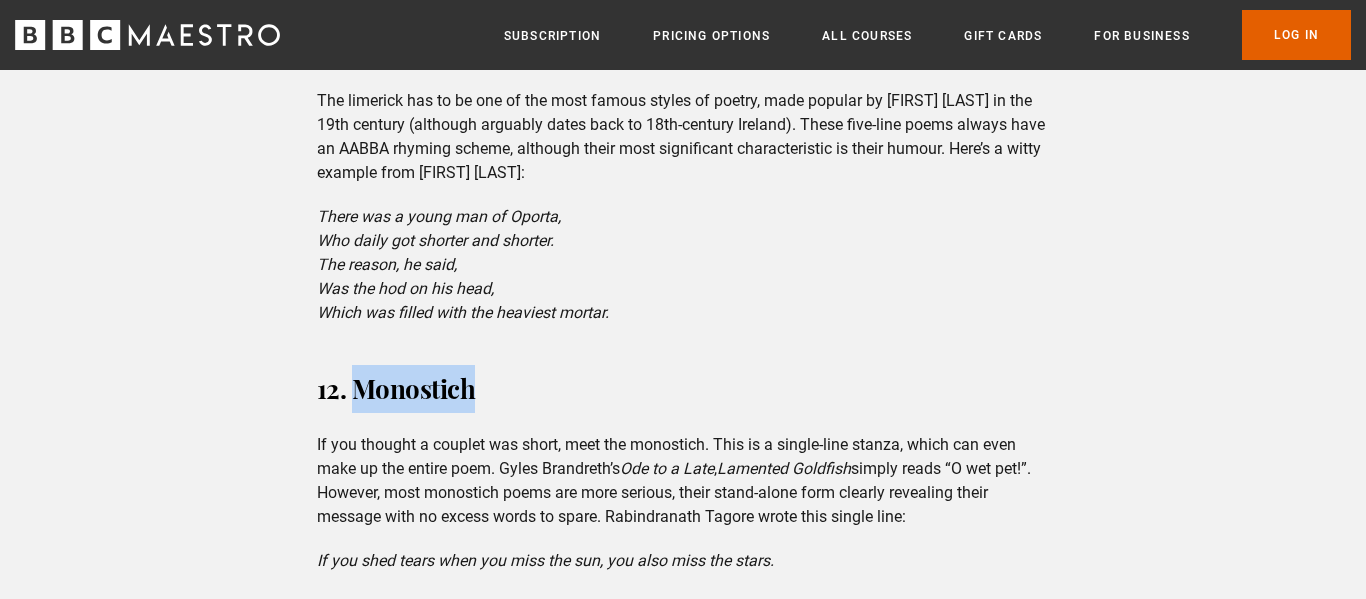 drag, startPoint x: 474, startPoint y: 435, endPoint x: 357, endPoint y: 448, distance: 117.72001 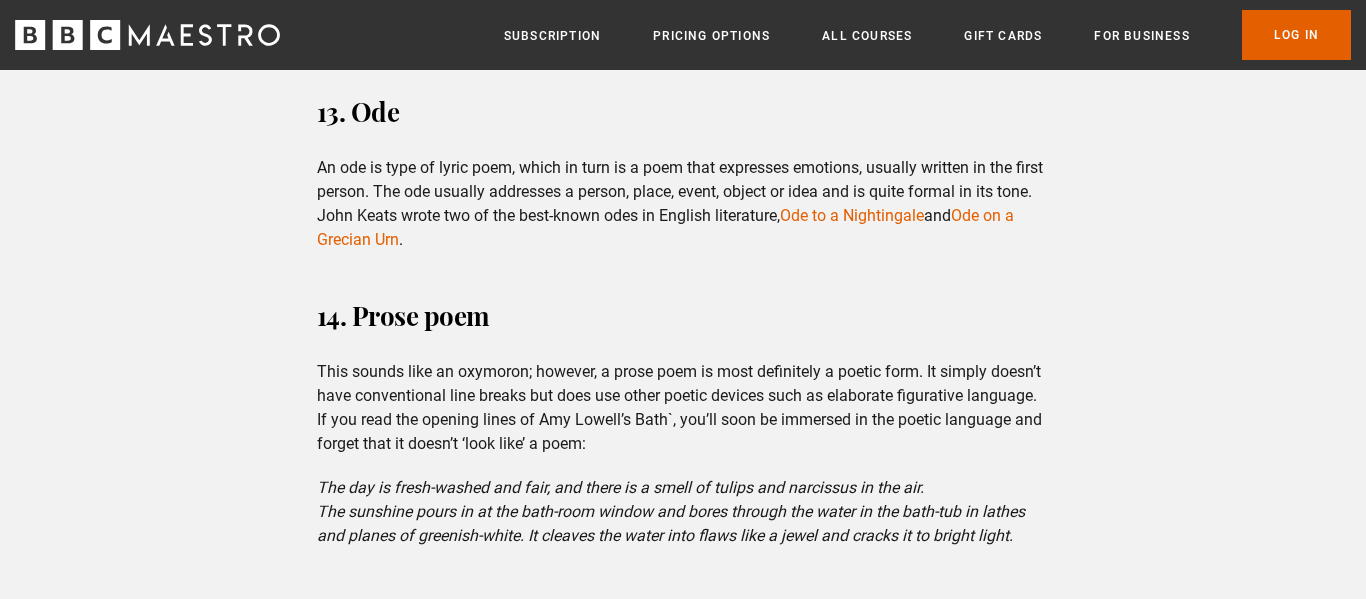 scroll, scrollTop: 5342, scrollLeft: 0, axis: vertical 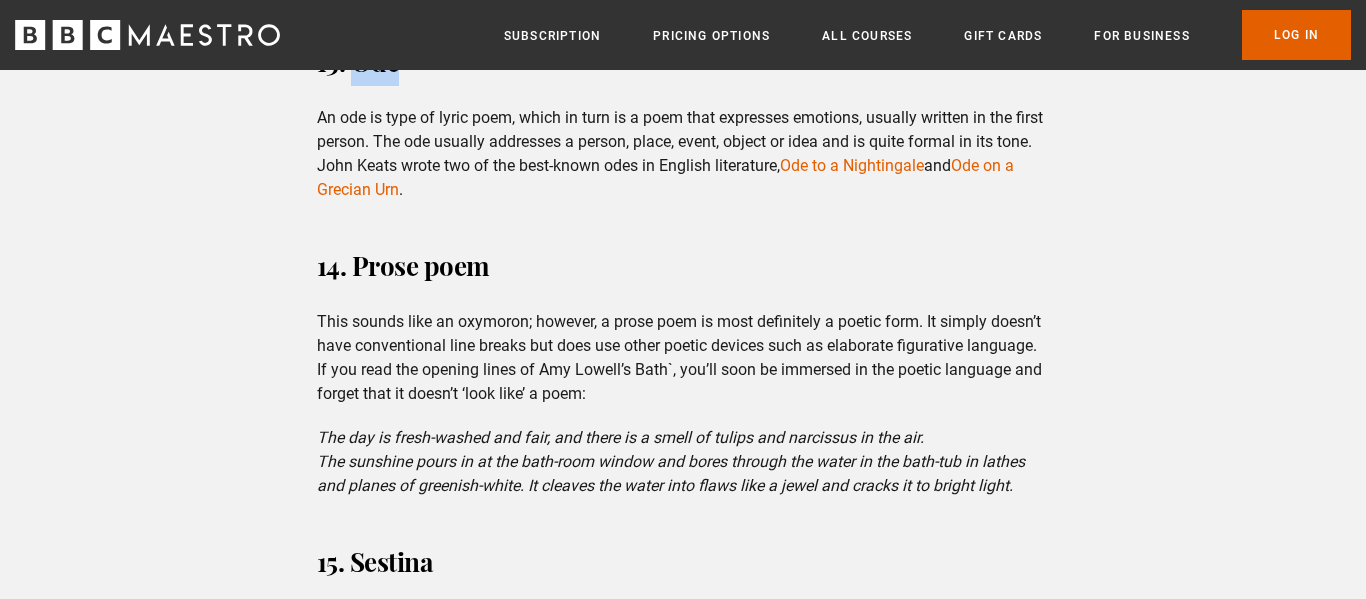 drag, startPoint x: 404, startPoint y: 109, endPoint x: 356, endPoint y: 113, distance: 48.166378 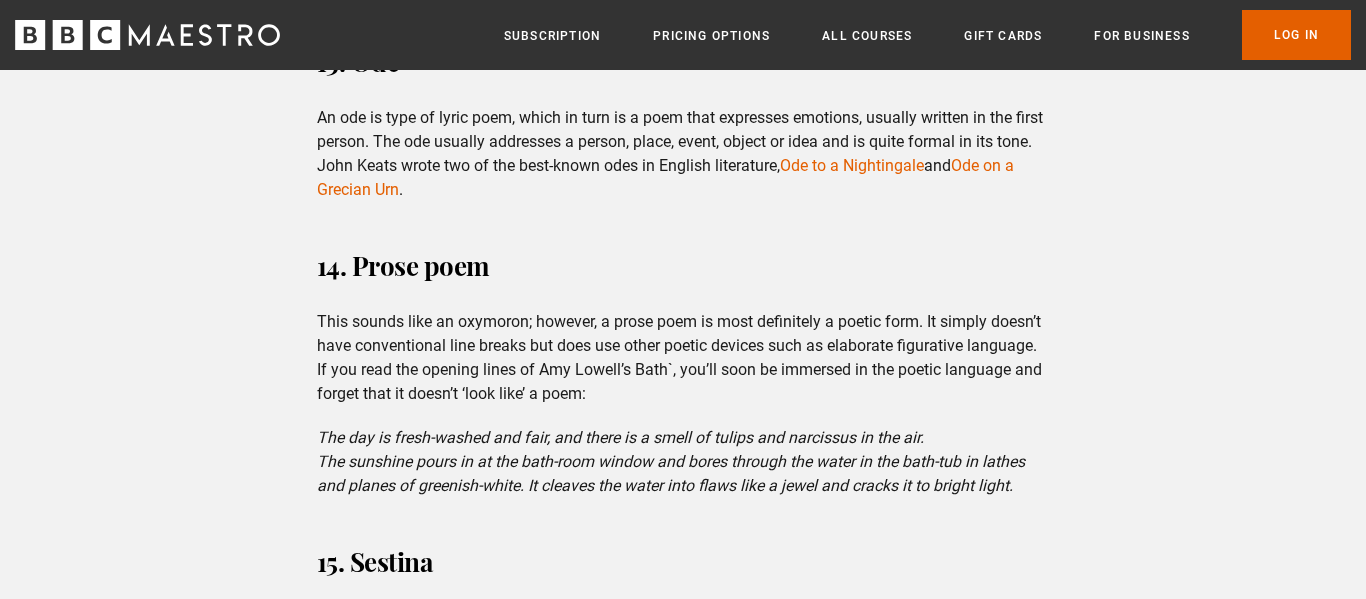 click on "14. Prose poem" at bounding box center [683, 266] 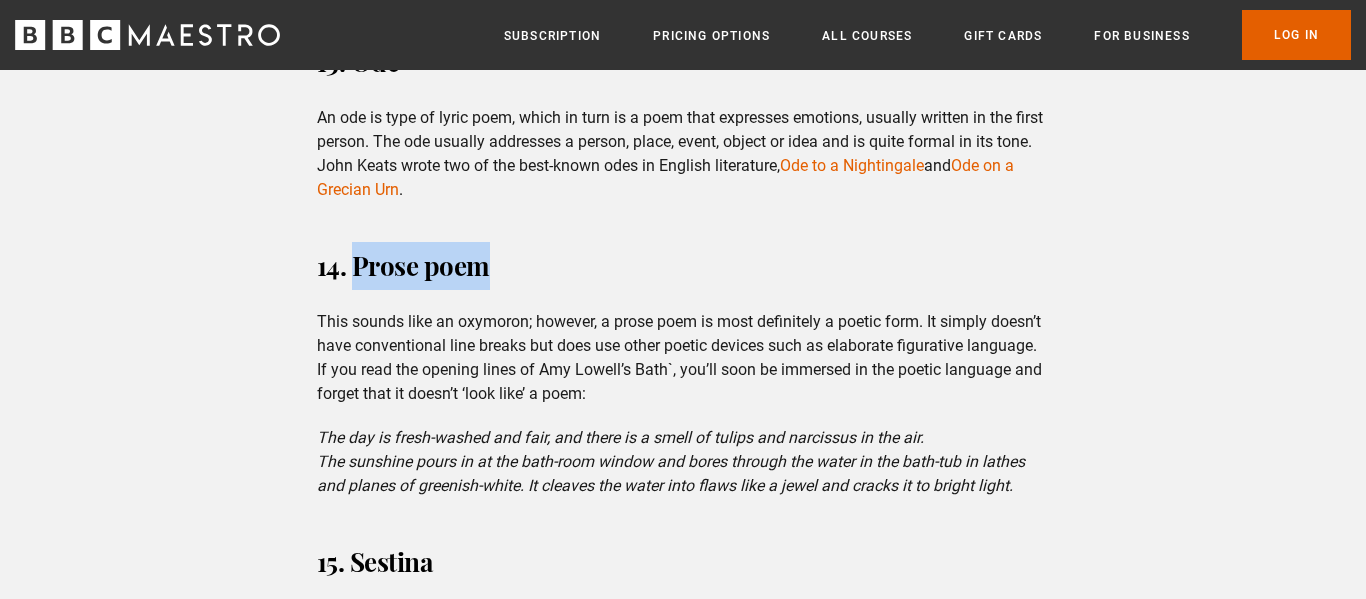 drag, startPoint x: 489, startPoint y: 321, endPoint x: 357, endPoint y: 316, distance: 132.09467 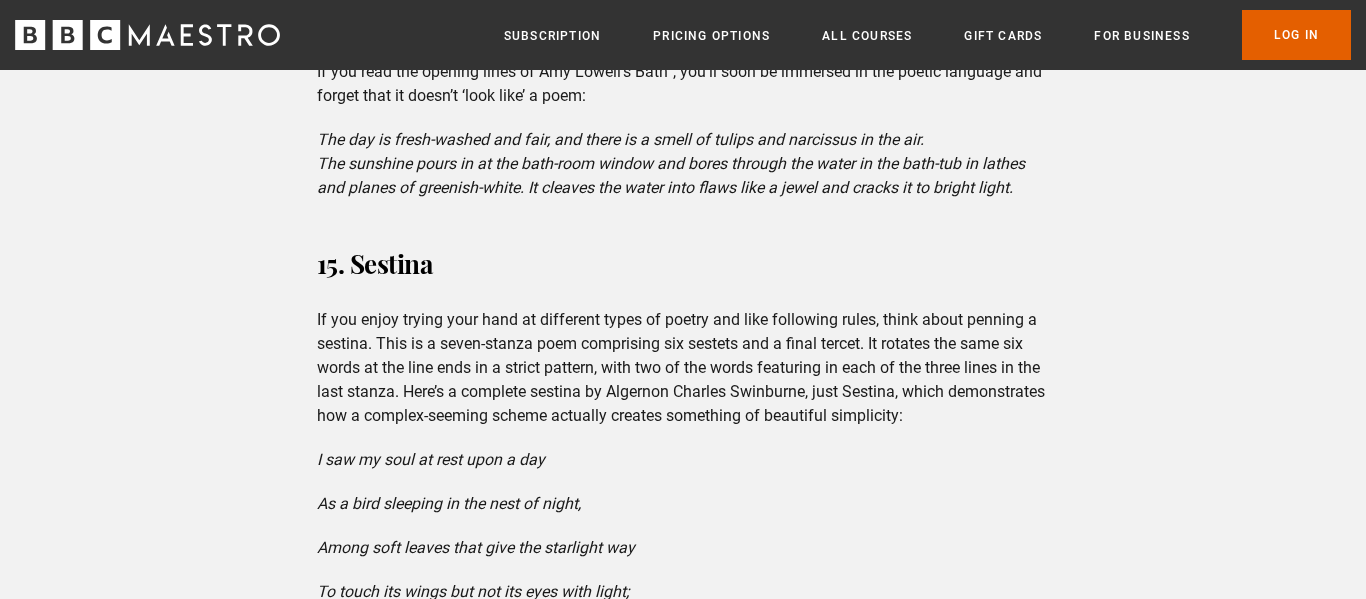 scroll, scrollTop: 5635, scrollLeft: 0, axis: vertical 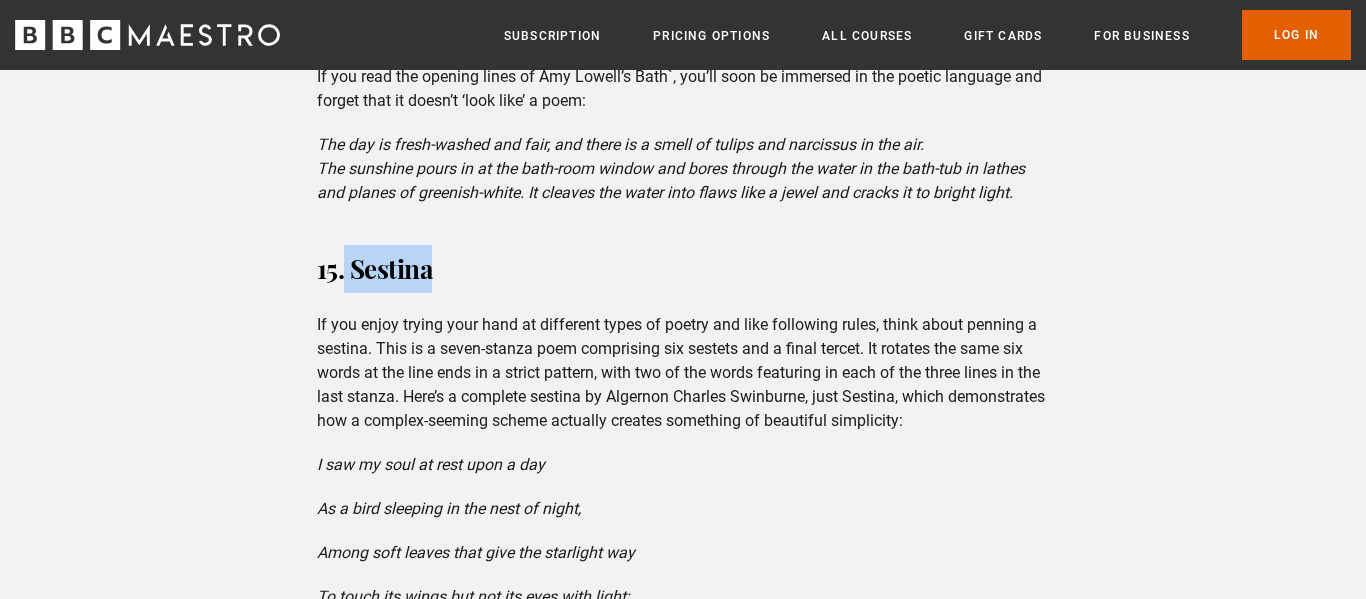 drag, startPoint x: 440, startPoint y: 351, endPoint x: 344, endPoint y: 360, distance: 96.42095 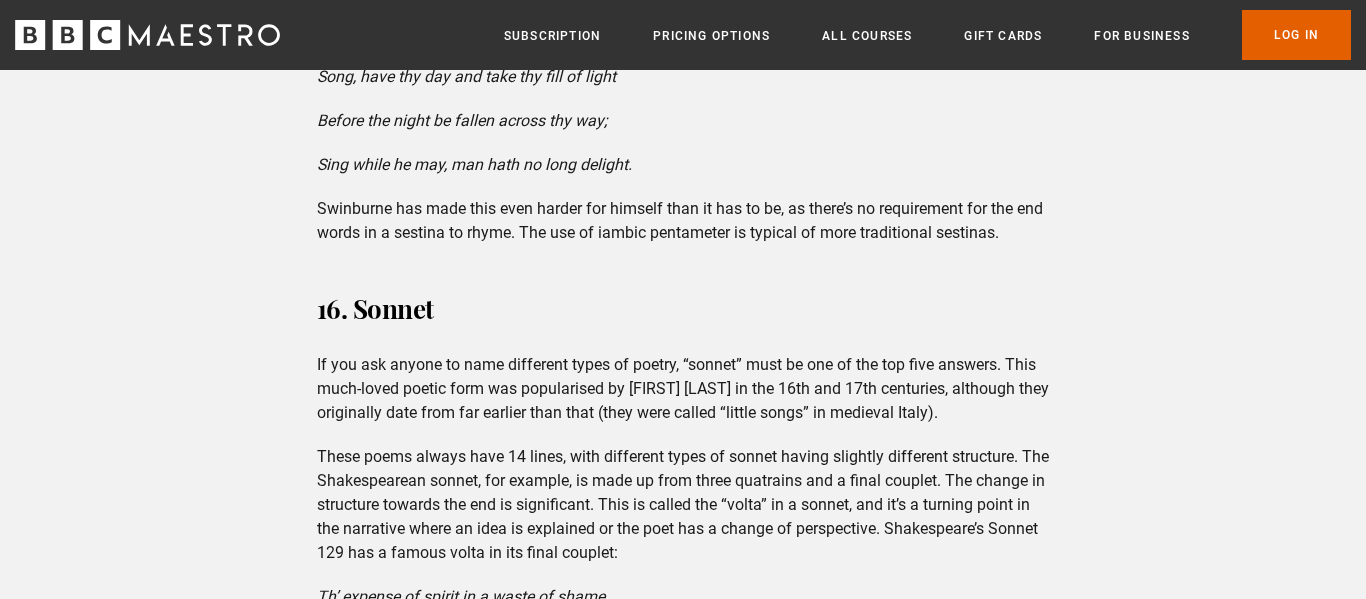 scroll, scrollTop: 7608, scrollLeft: 0, axis: vertical 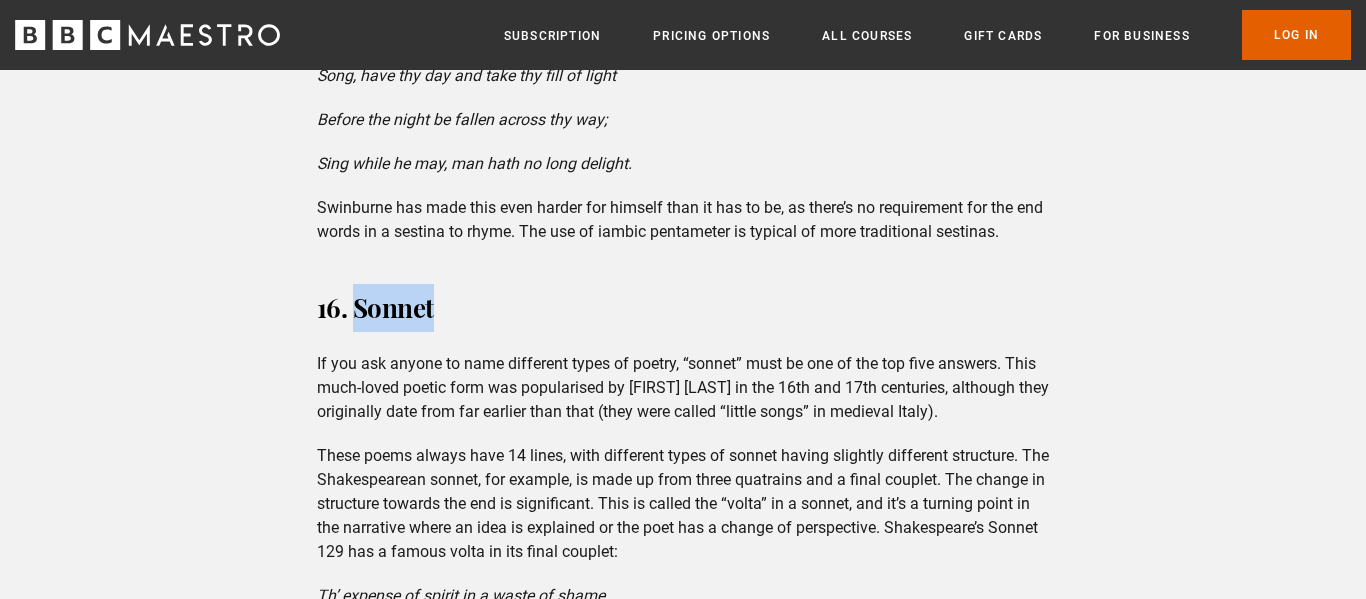 drag, startPoint x: 441, startPoint y: 376, endPoint x: 359, endPoint y: 398, distance: 84.89994 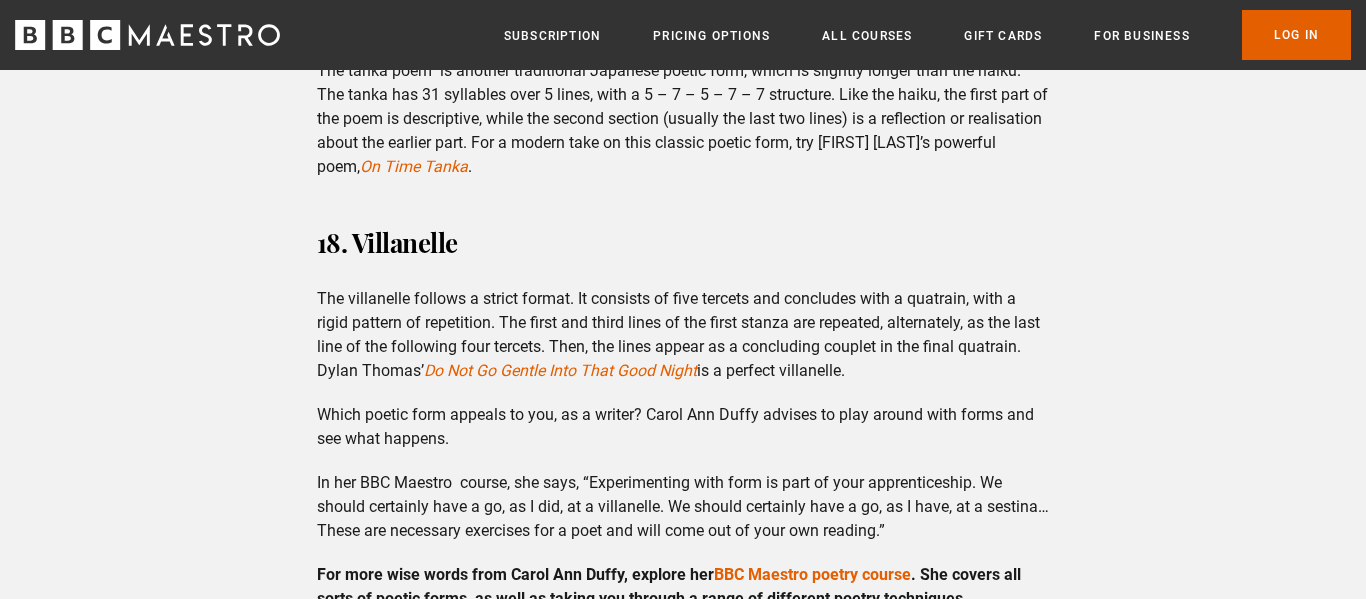 scroll, scrollTop: 8930, scrollLeft: 0, axis: vertical 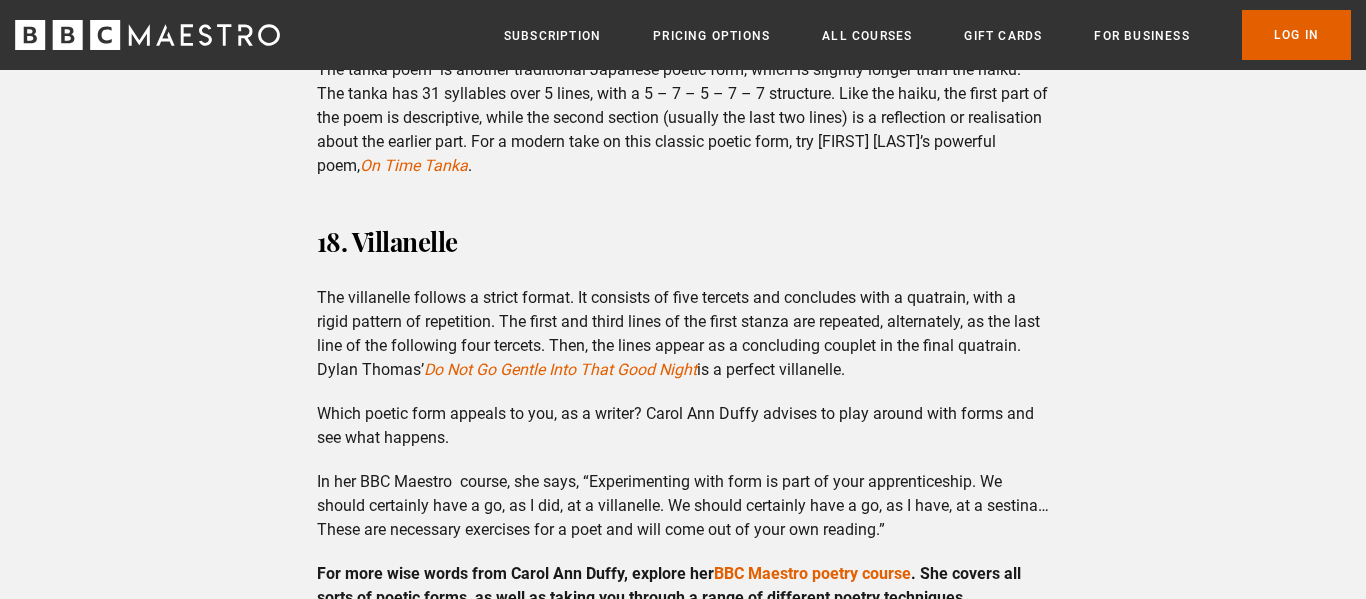 drag, startPoint x: 424, startPoint y: 98, endPoint x: 349, endPoint y: 105, distance: 75.32596 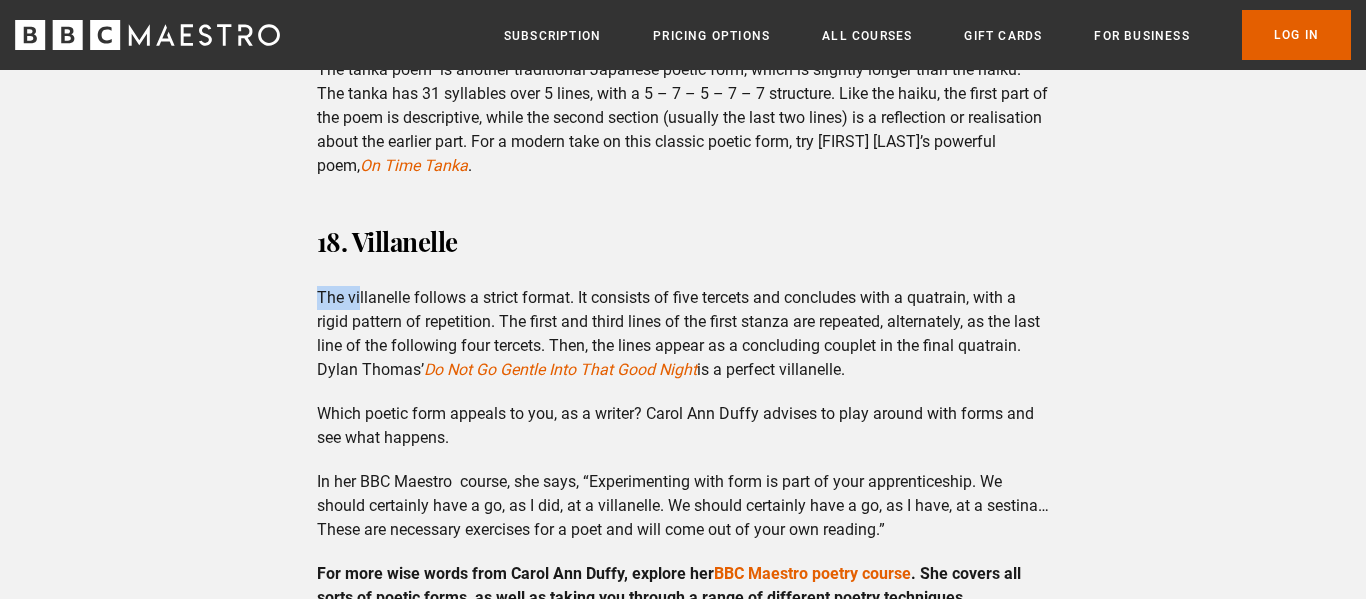 drag, startPoint x: 492, startPoint y: 309, endPoint x: 358, endPoint y: 338, distance: 137.10216 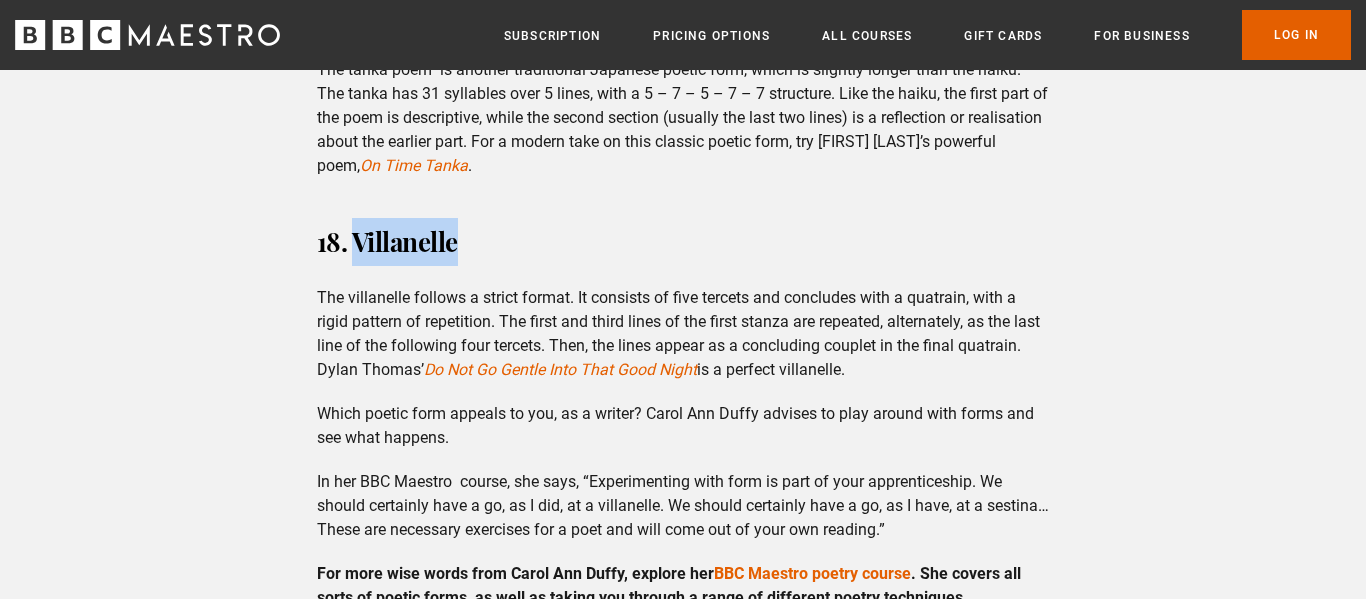 drag, startPoint x: 458, startPoint y: 314, endPoint x: 356, endPoint y: 328, distance: 102.9563 